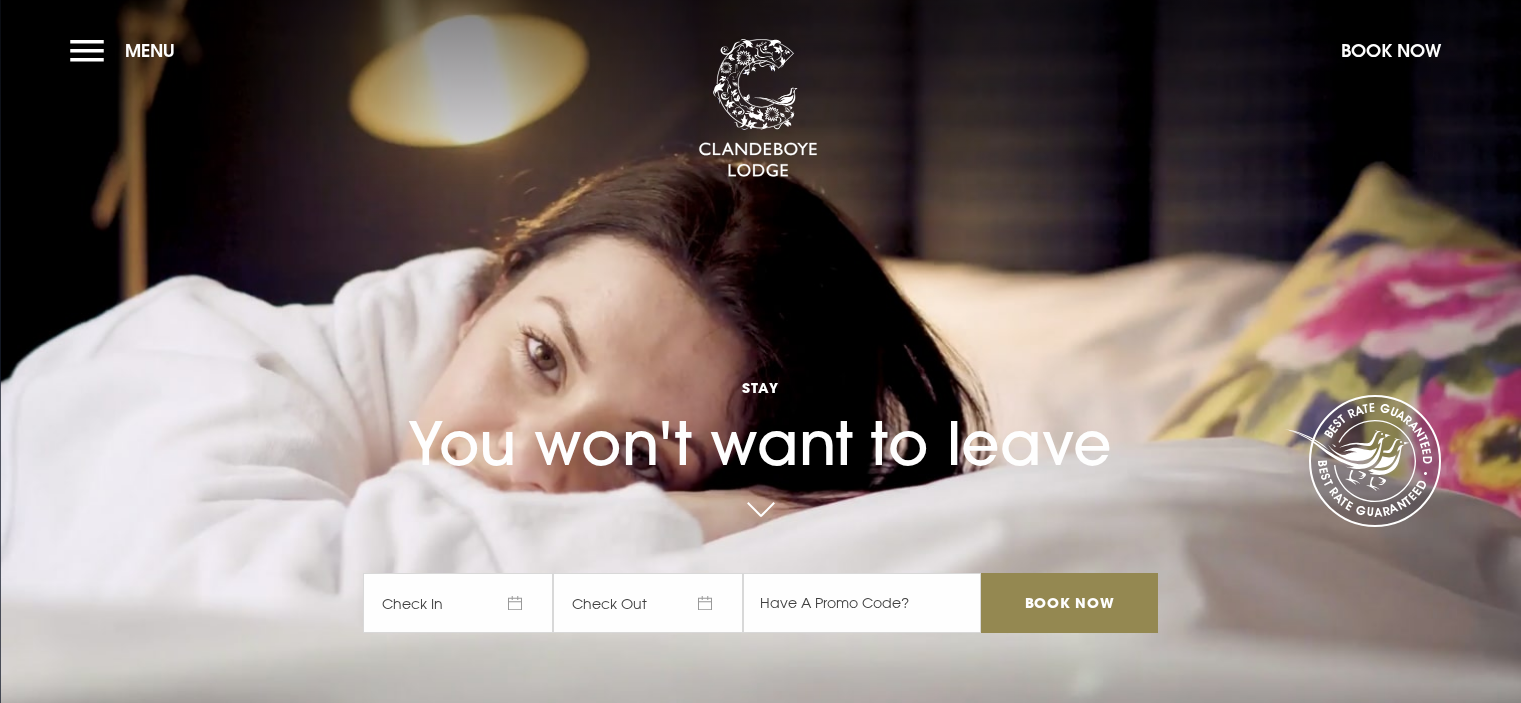 scroll, scrollTop: 0, scrollLeft: 0, axis: both 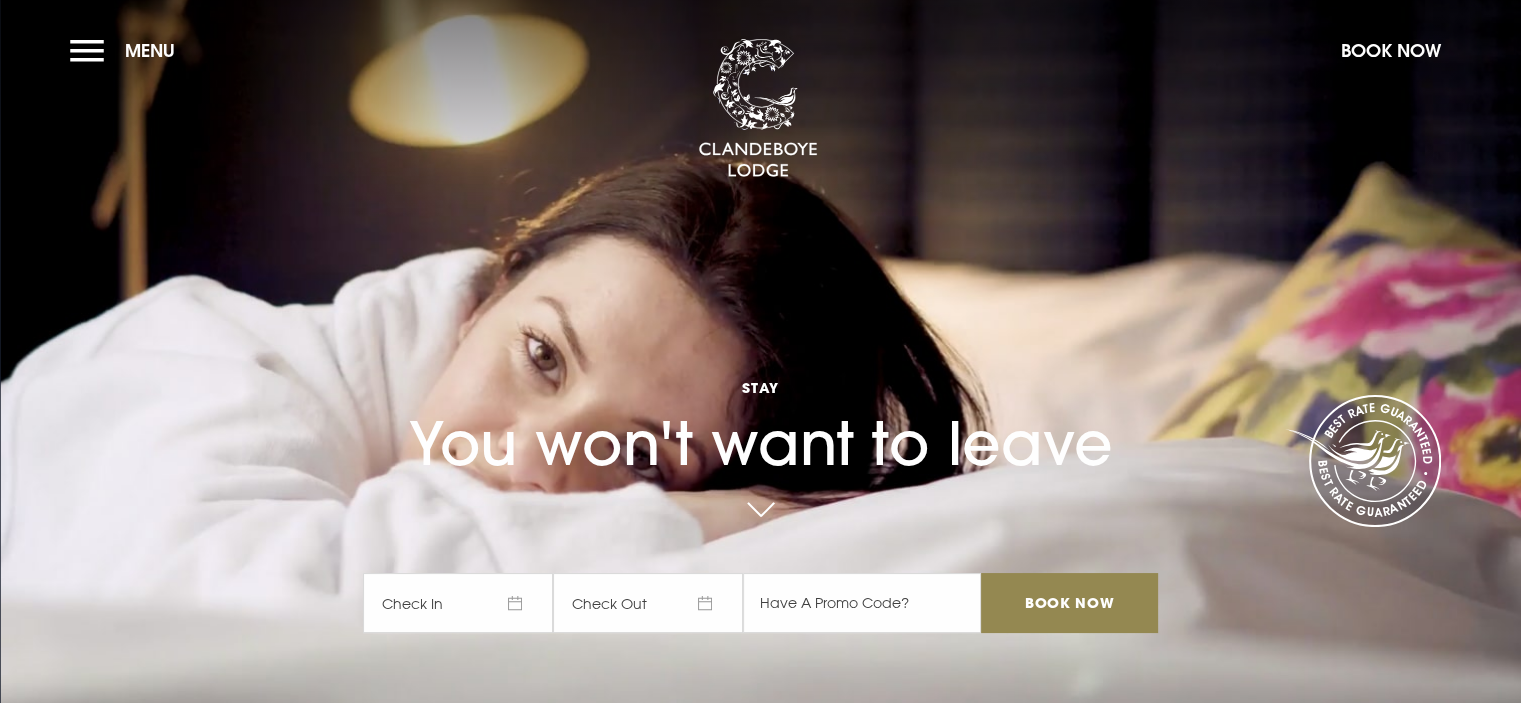 click on "Check In" at bounding box center (458, 603) 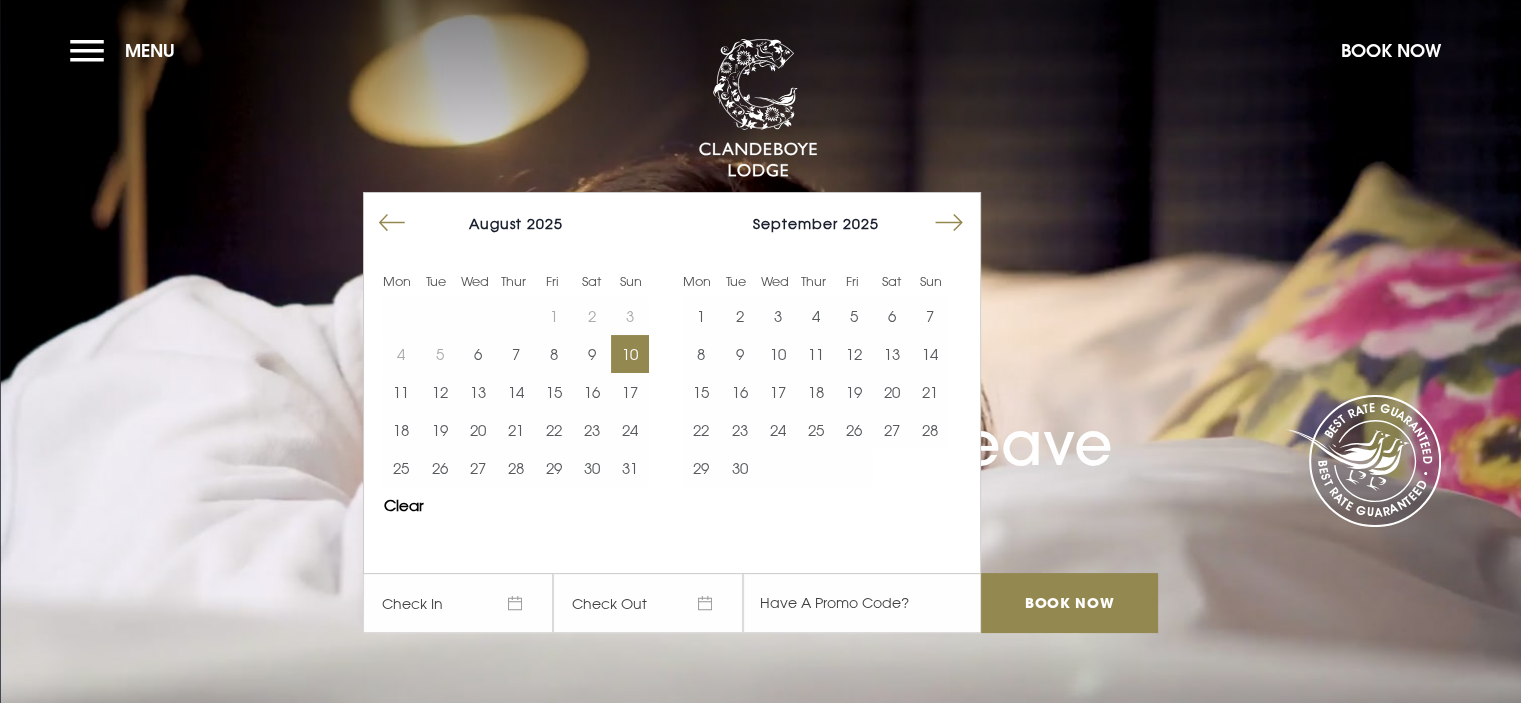 click on "10" at bounding box center (630, 354) 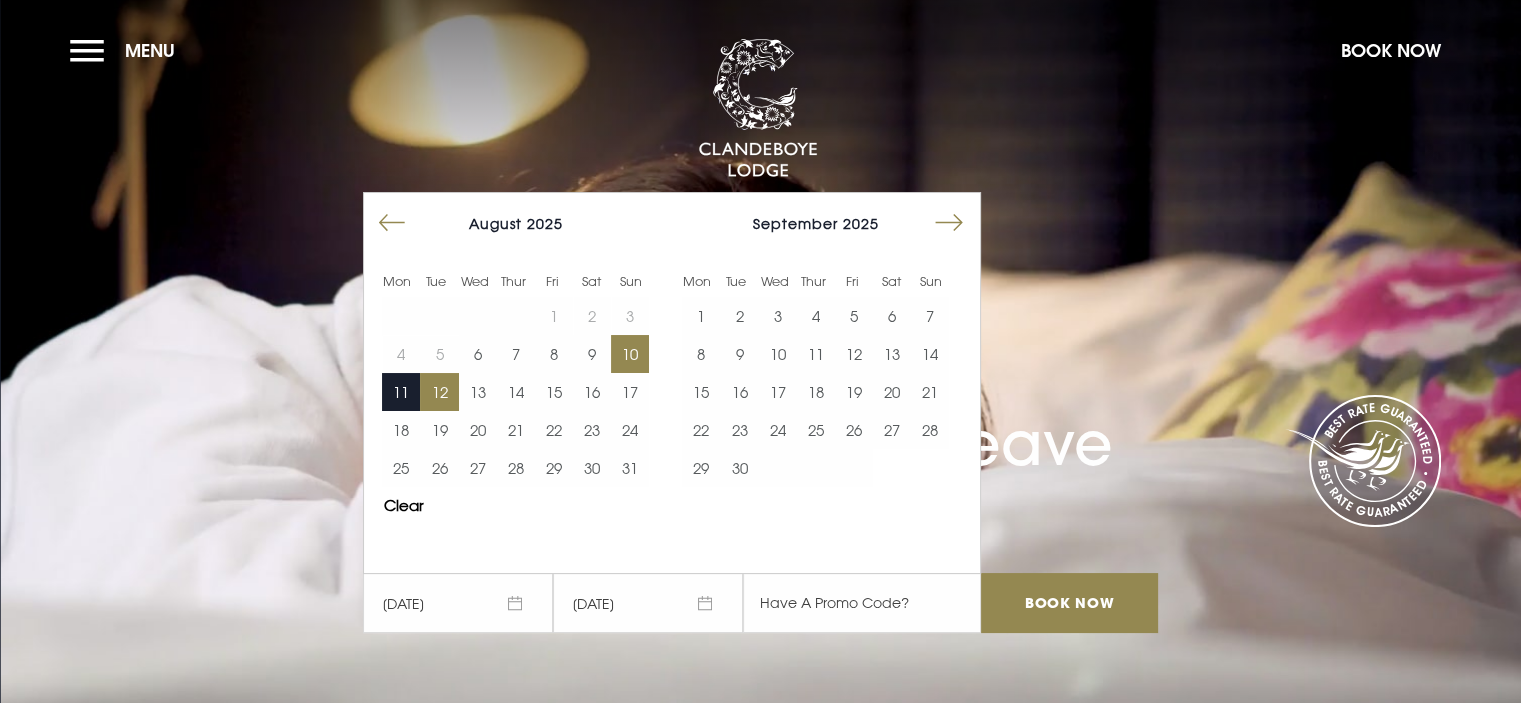 click on "12" at bounding box center [439, 392] 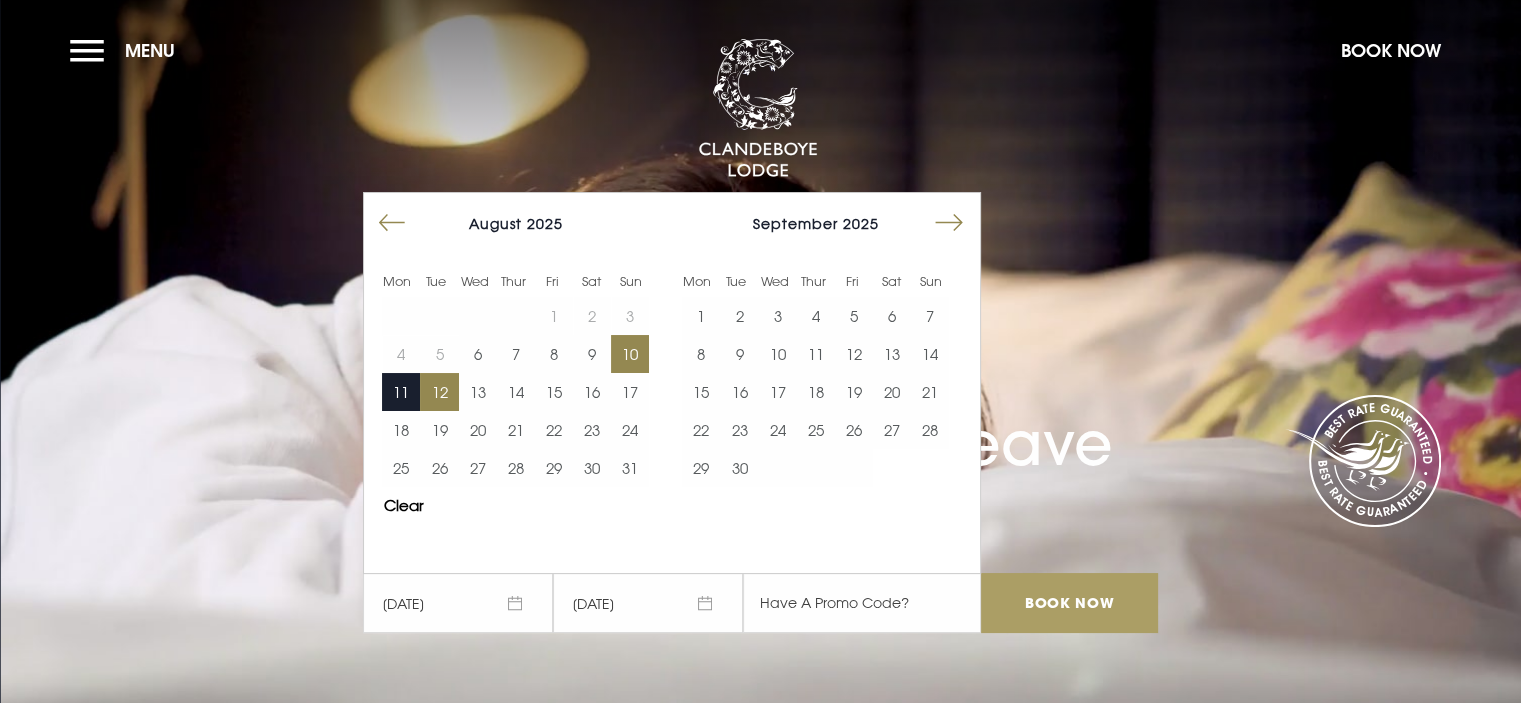 click on "Book Now" at bounding box center [1069, 603] 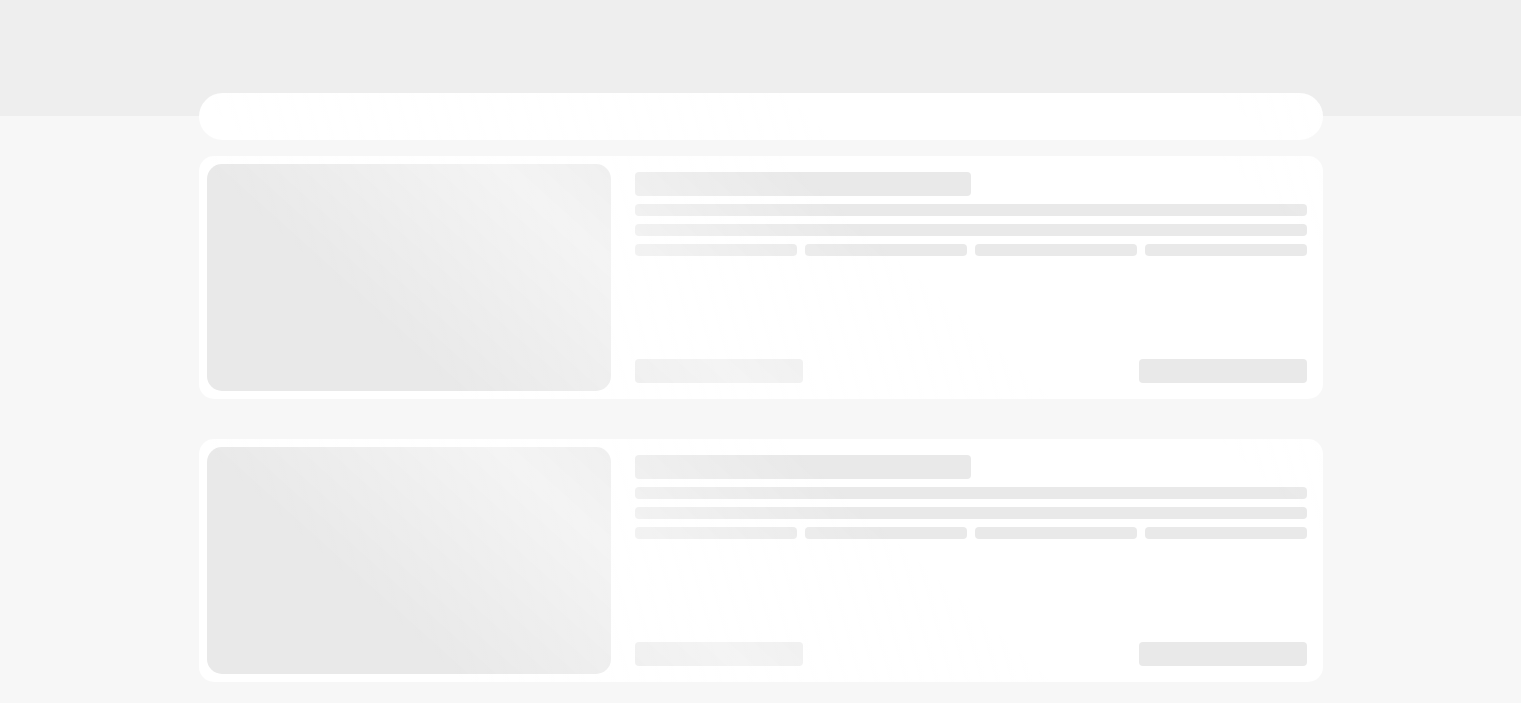 scroll, scrollTop: 0, scrollLeft: 0, axis: both 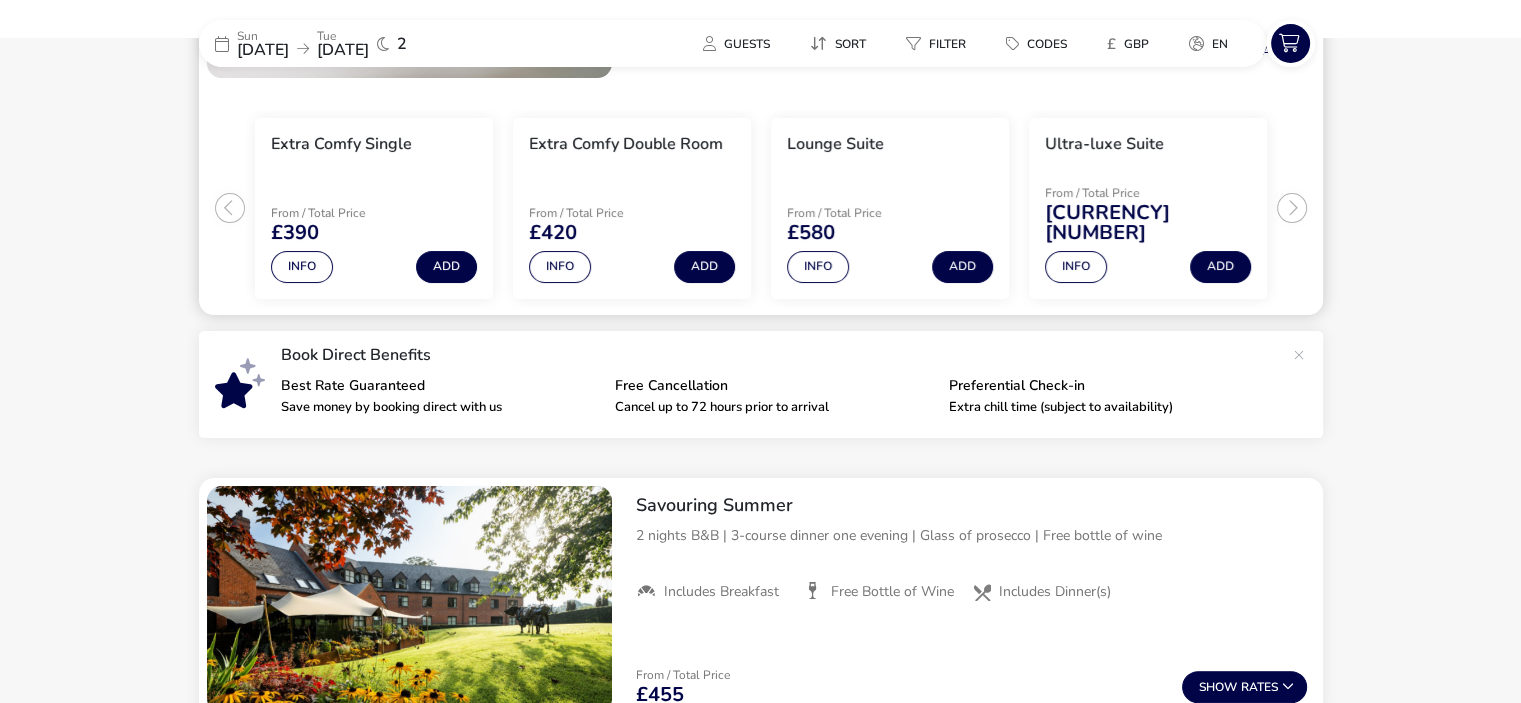 click on "Preferential Check-in" 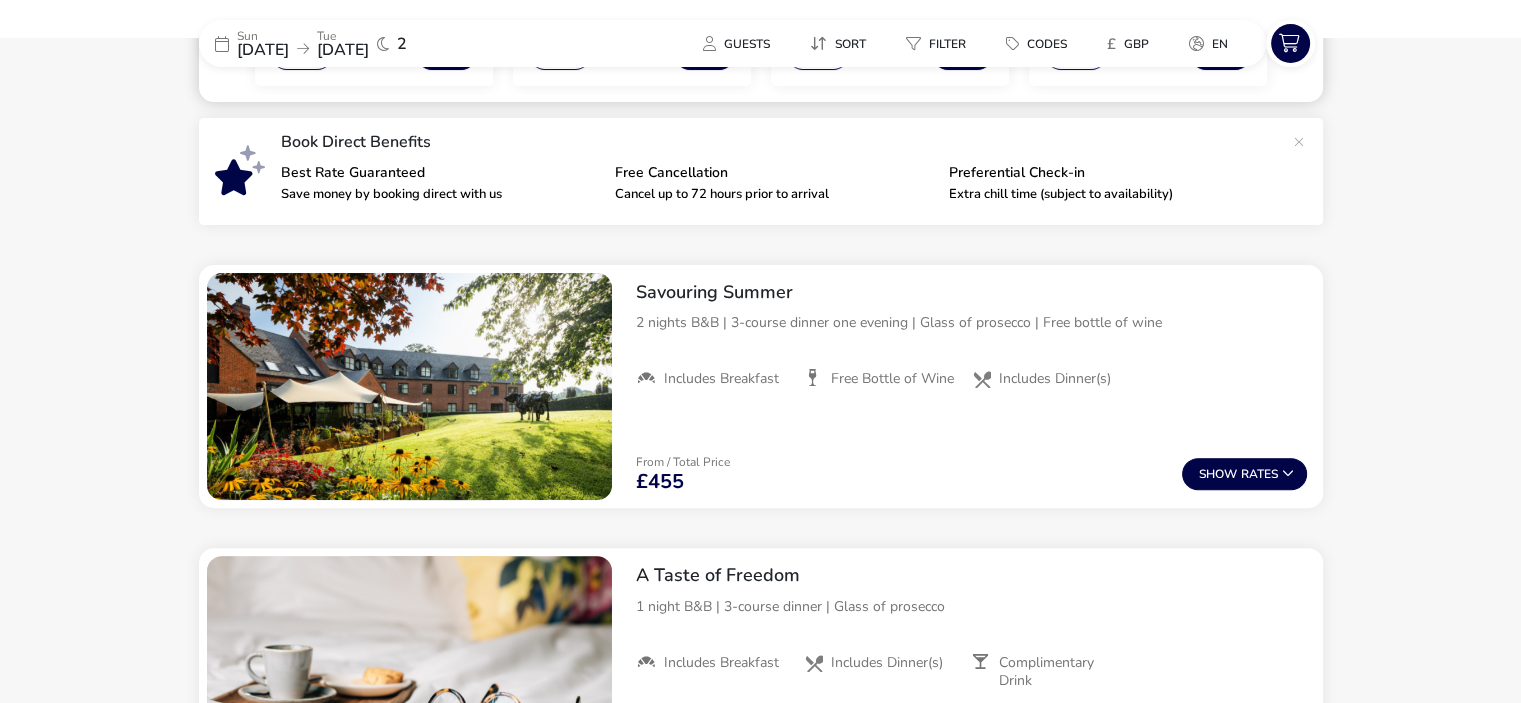 scroll, scrollTop: 603, scrollLeft: 0, axis: vertical 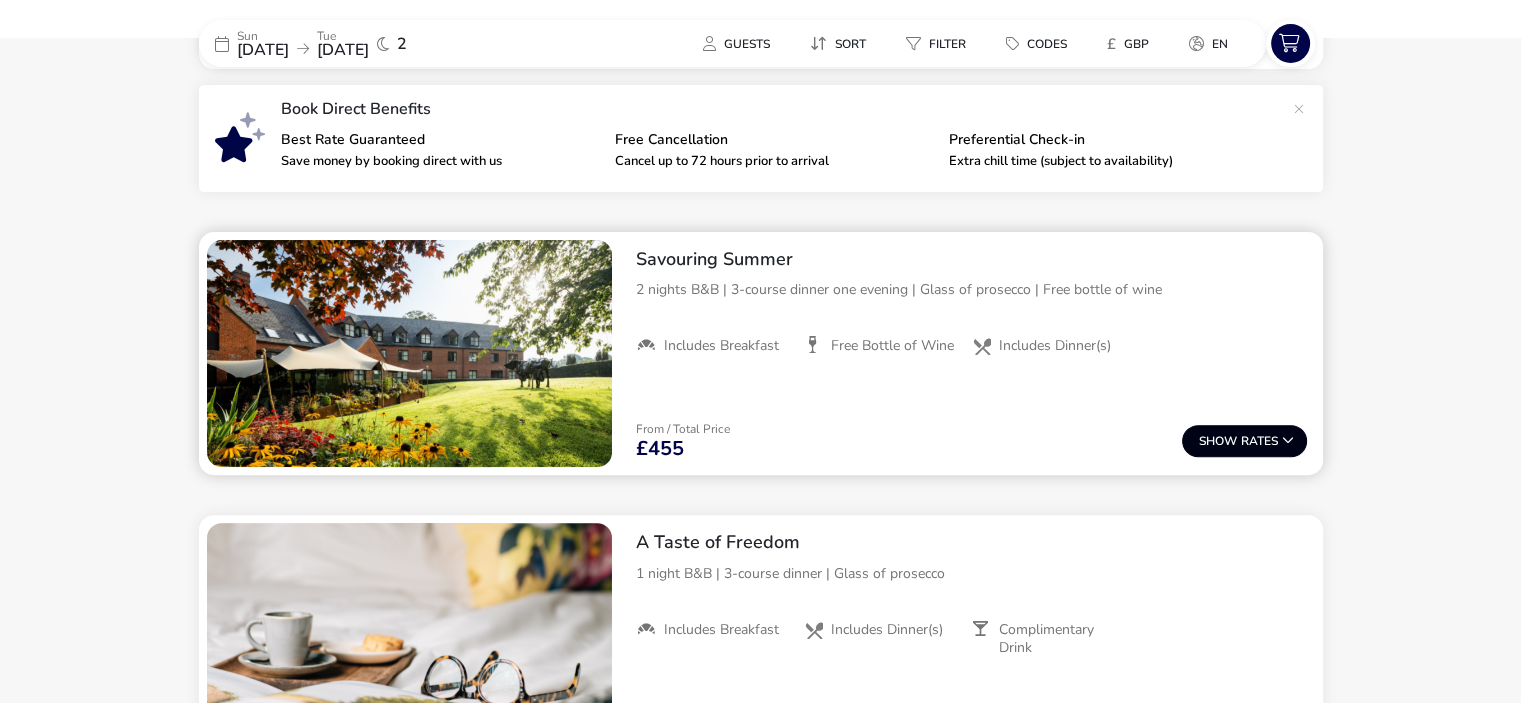 click on "Show   Rates" at bounding box center [1244, 441] 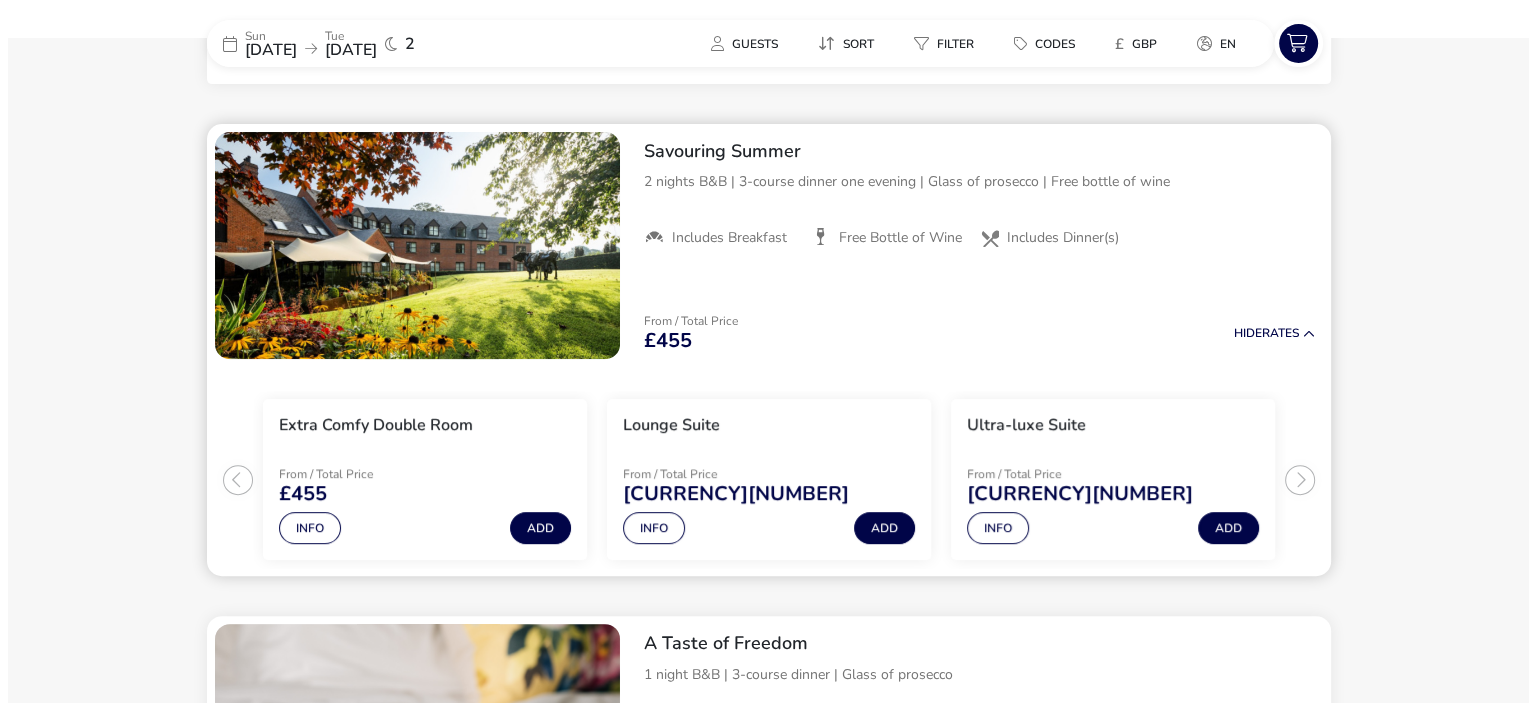 scroll, scrollTop: 714, scrollLeft: 0, axis: vertical 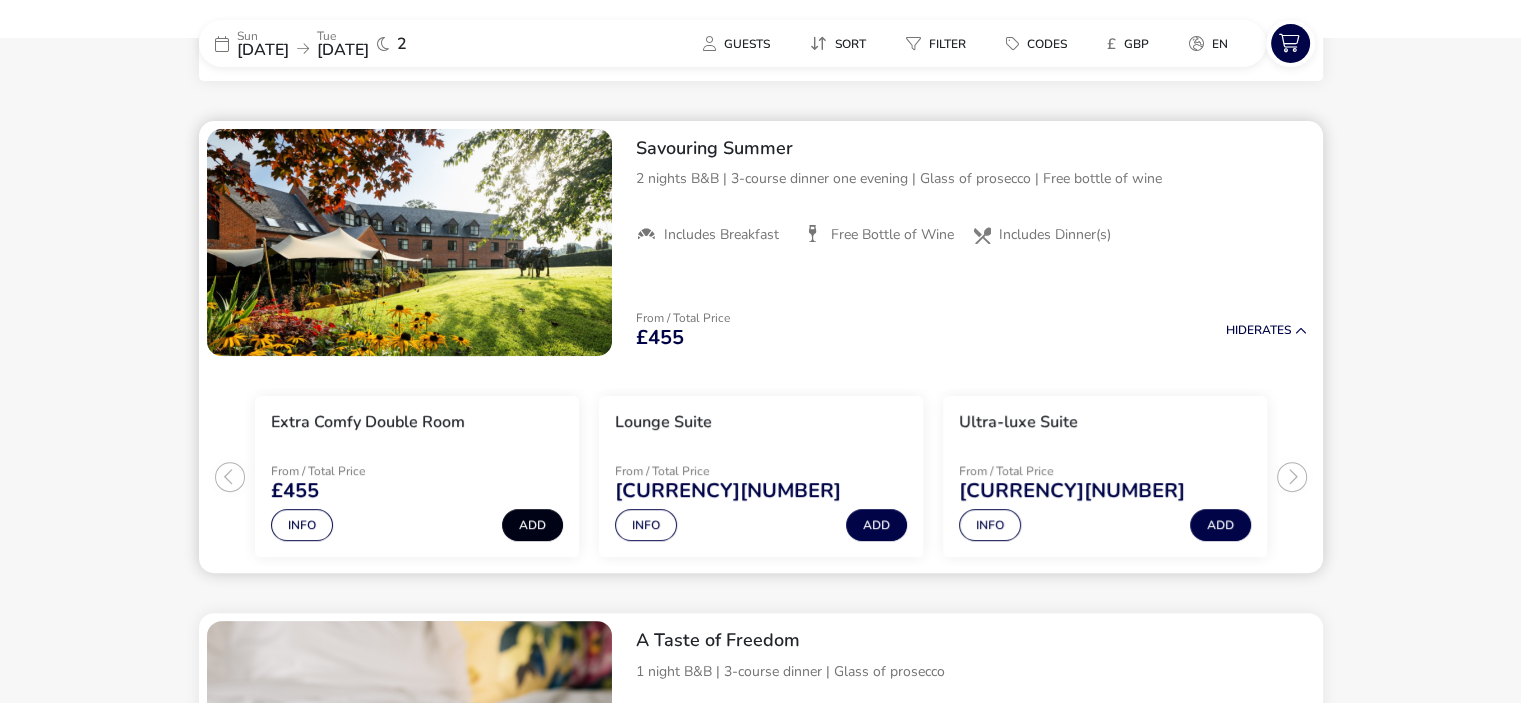 click on "Add" at bounding box center (532, 525) 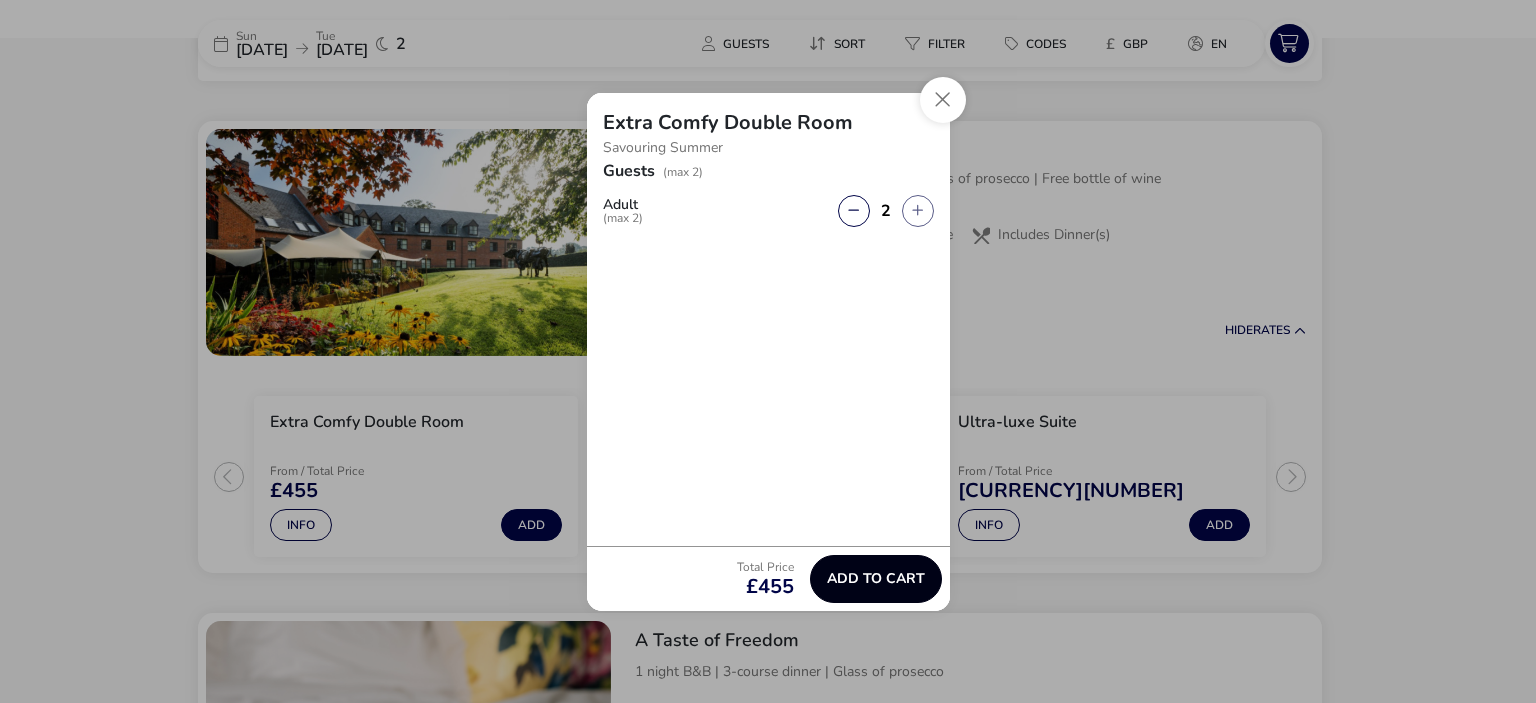 click on "Add to cart" at bounding box center [876, 579] 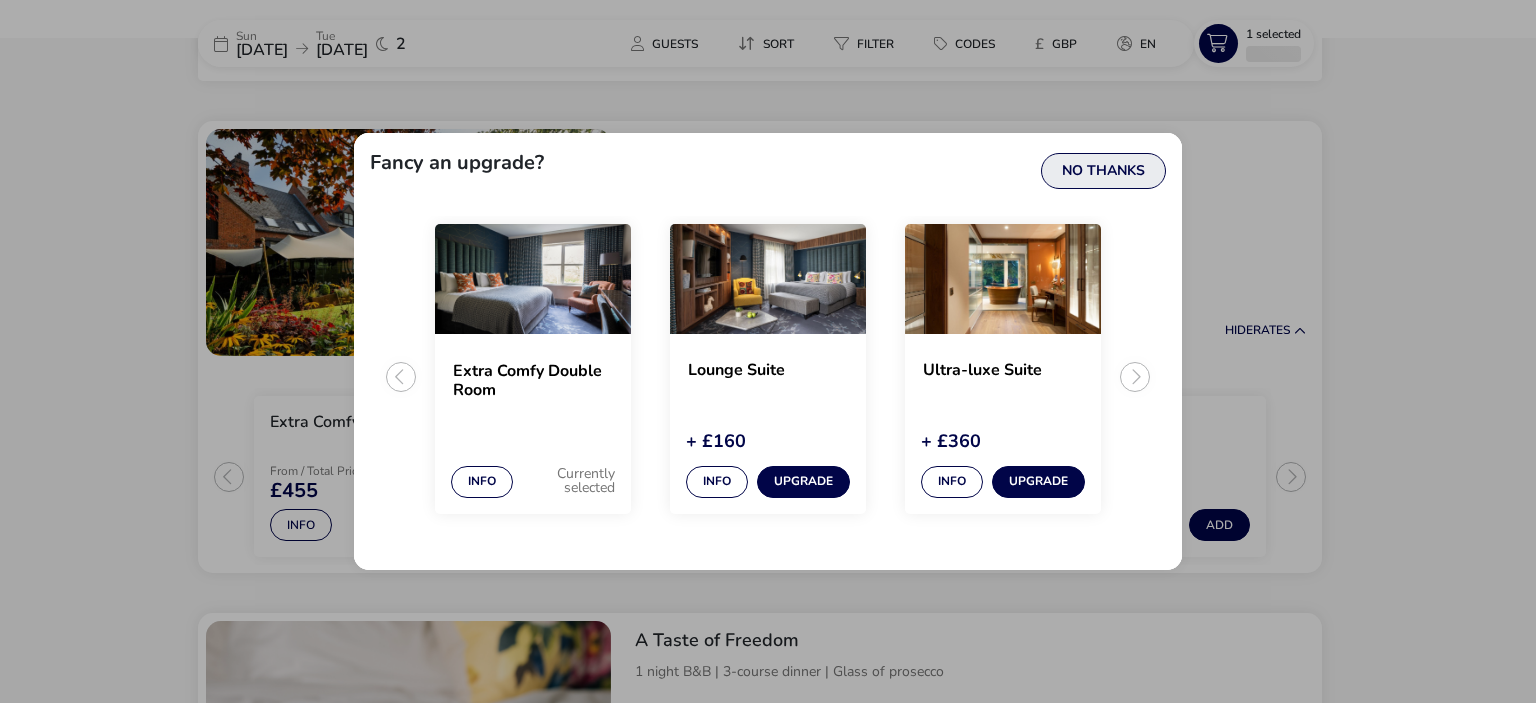click on "No Thanks" at bounding box center [1103, 171] 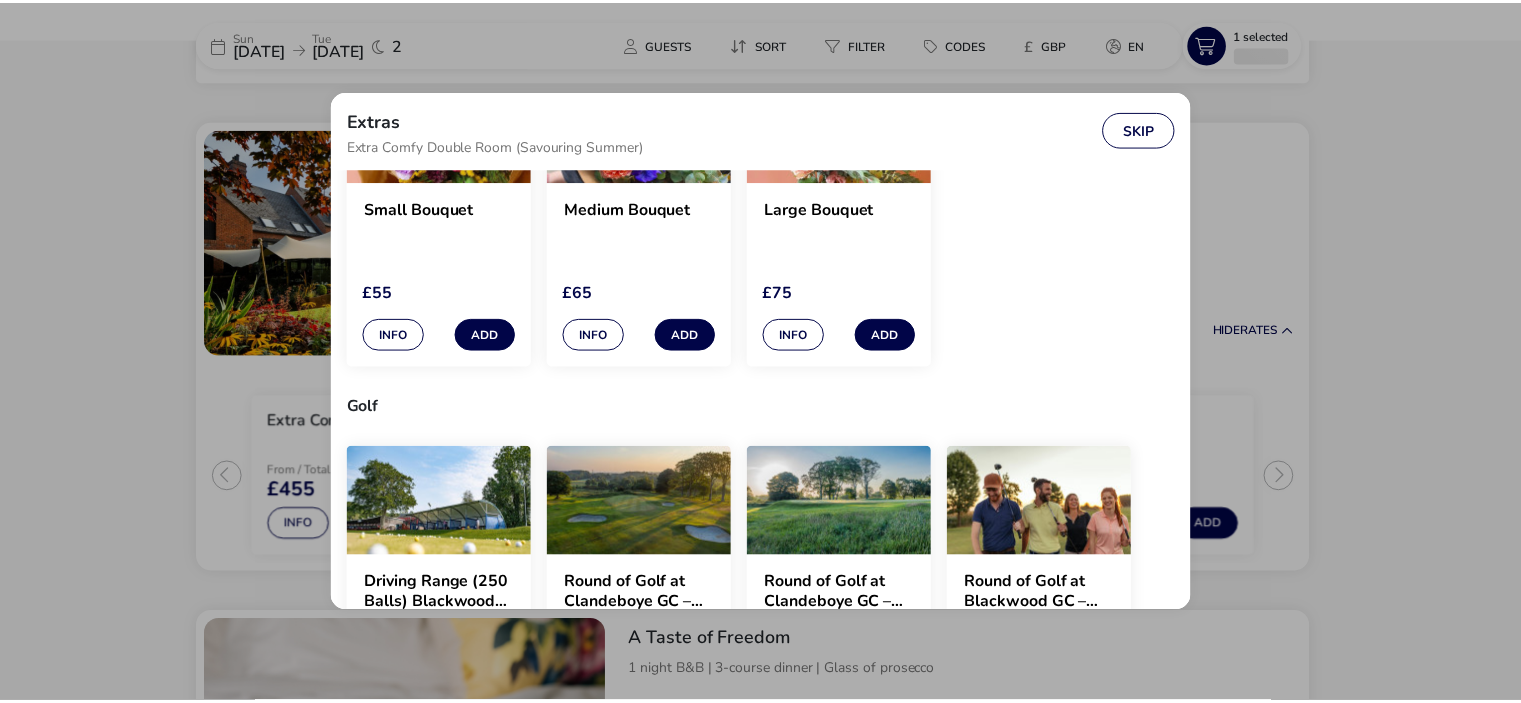 scroll, scrollTop: 1568, scrollLeft: 0, axis: vertical 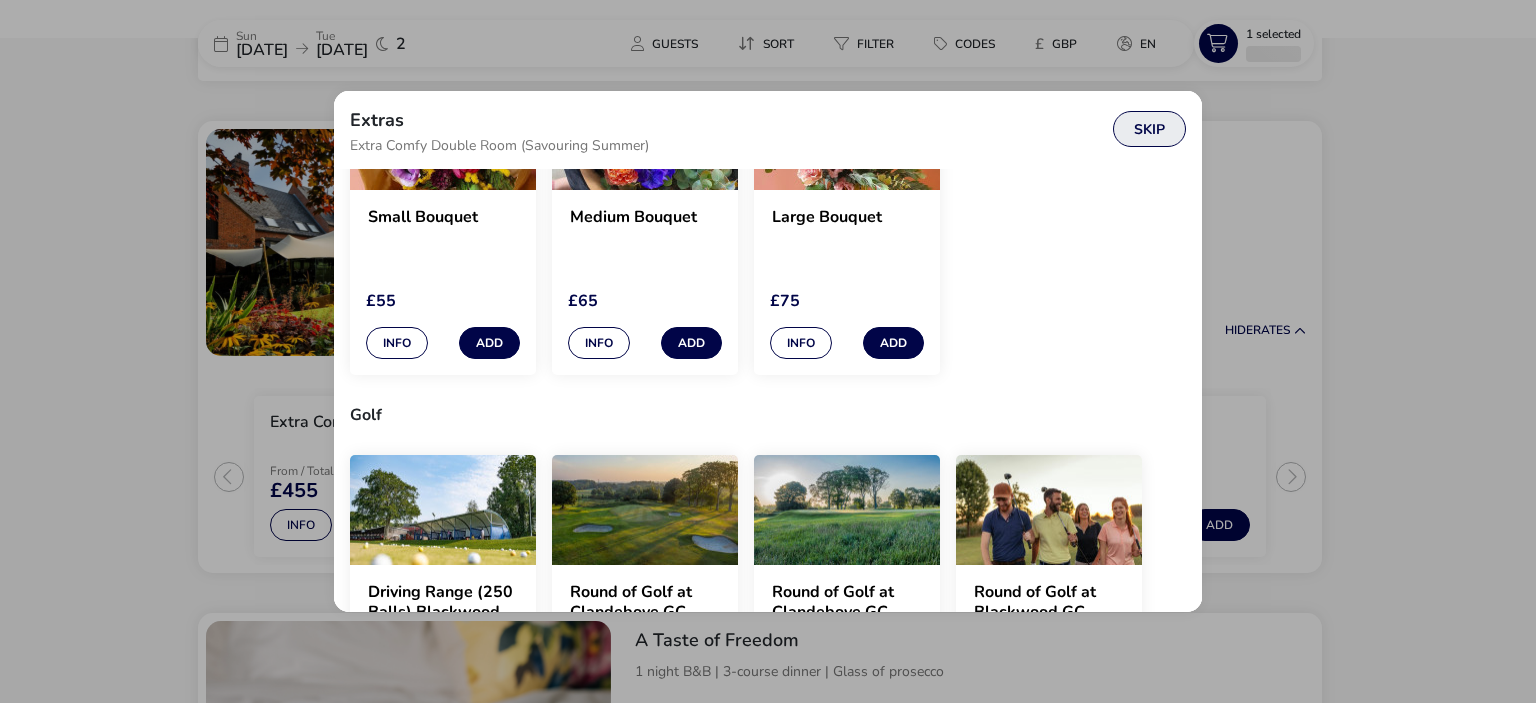 click on "Skip" at bounding box center [1149, 129] 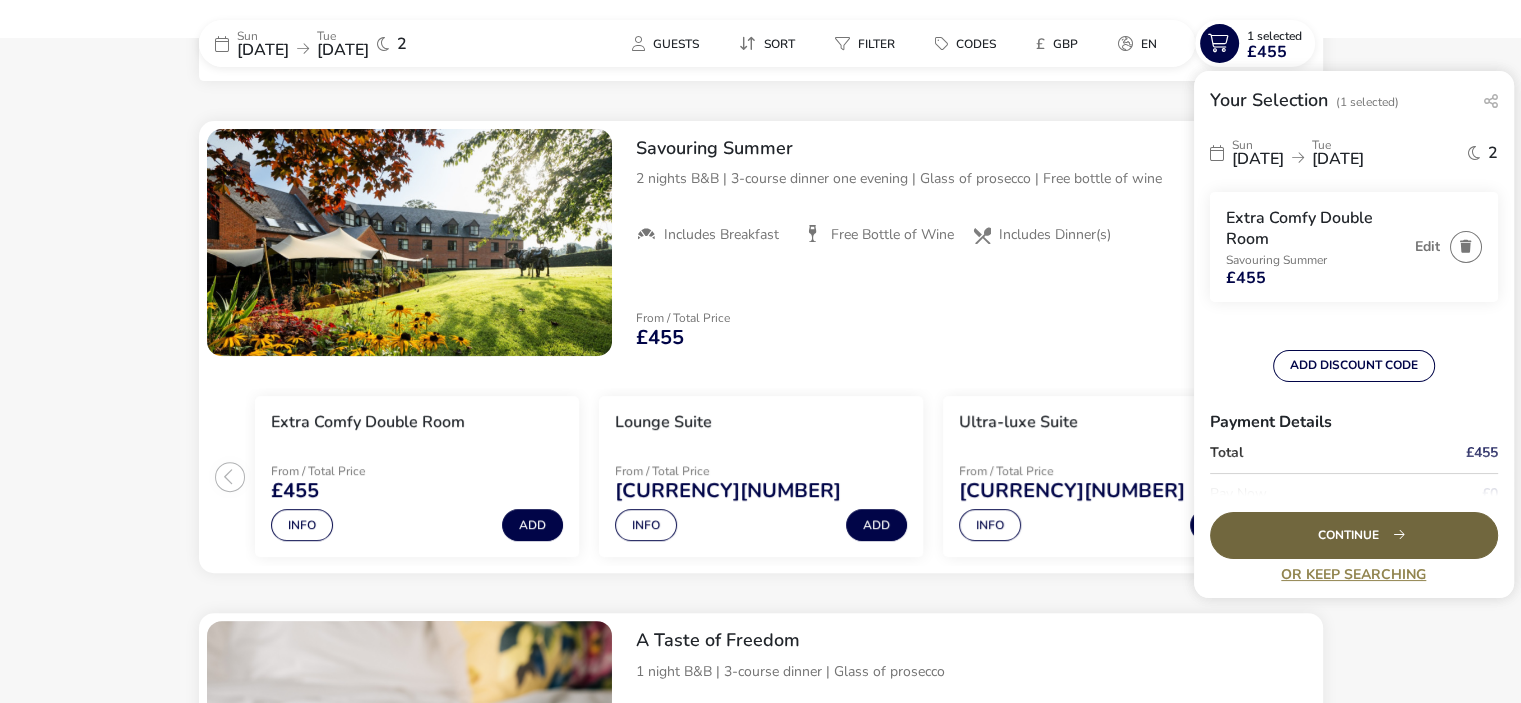 click on "Continue" at bounding box center [1354, 535] 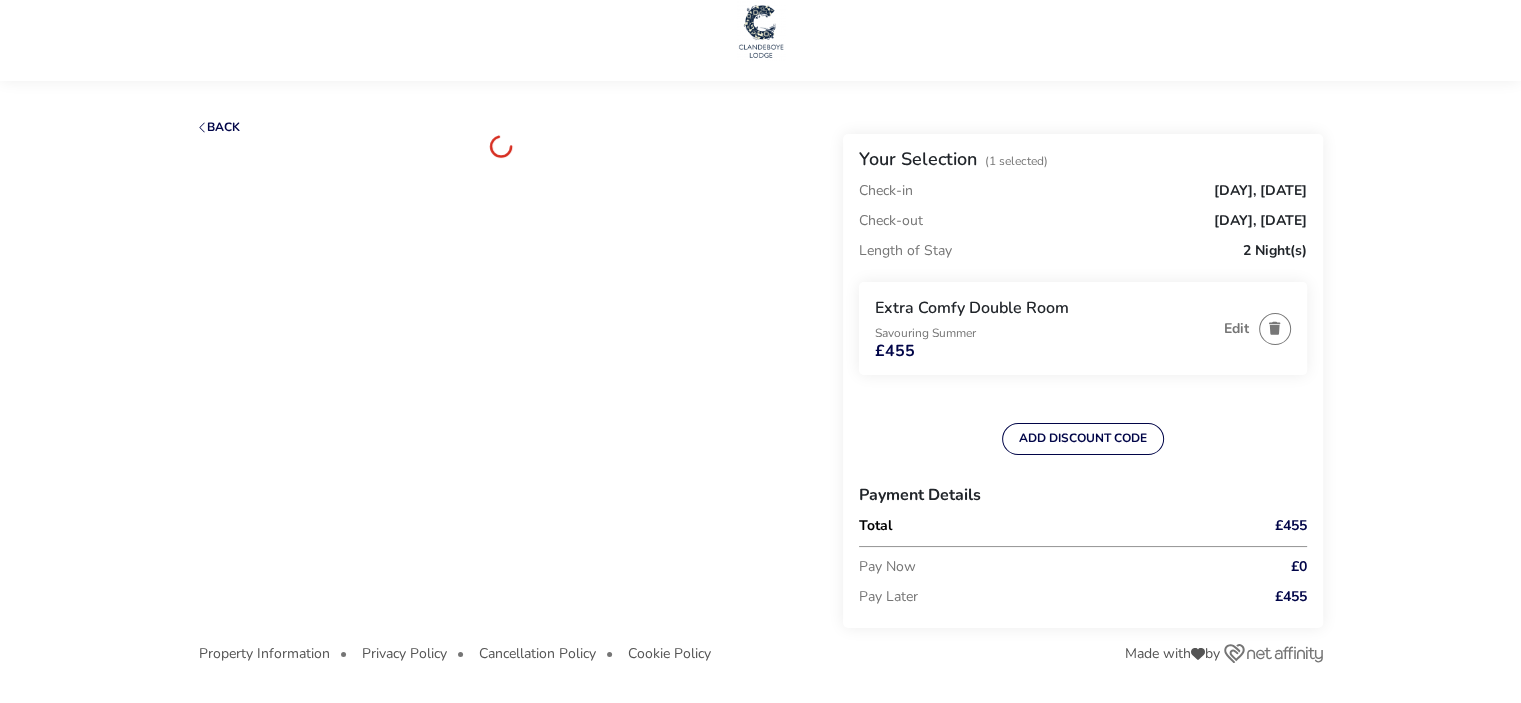 scroll, scrollTop: 0, scrollLeft: 0, axis: both 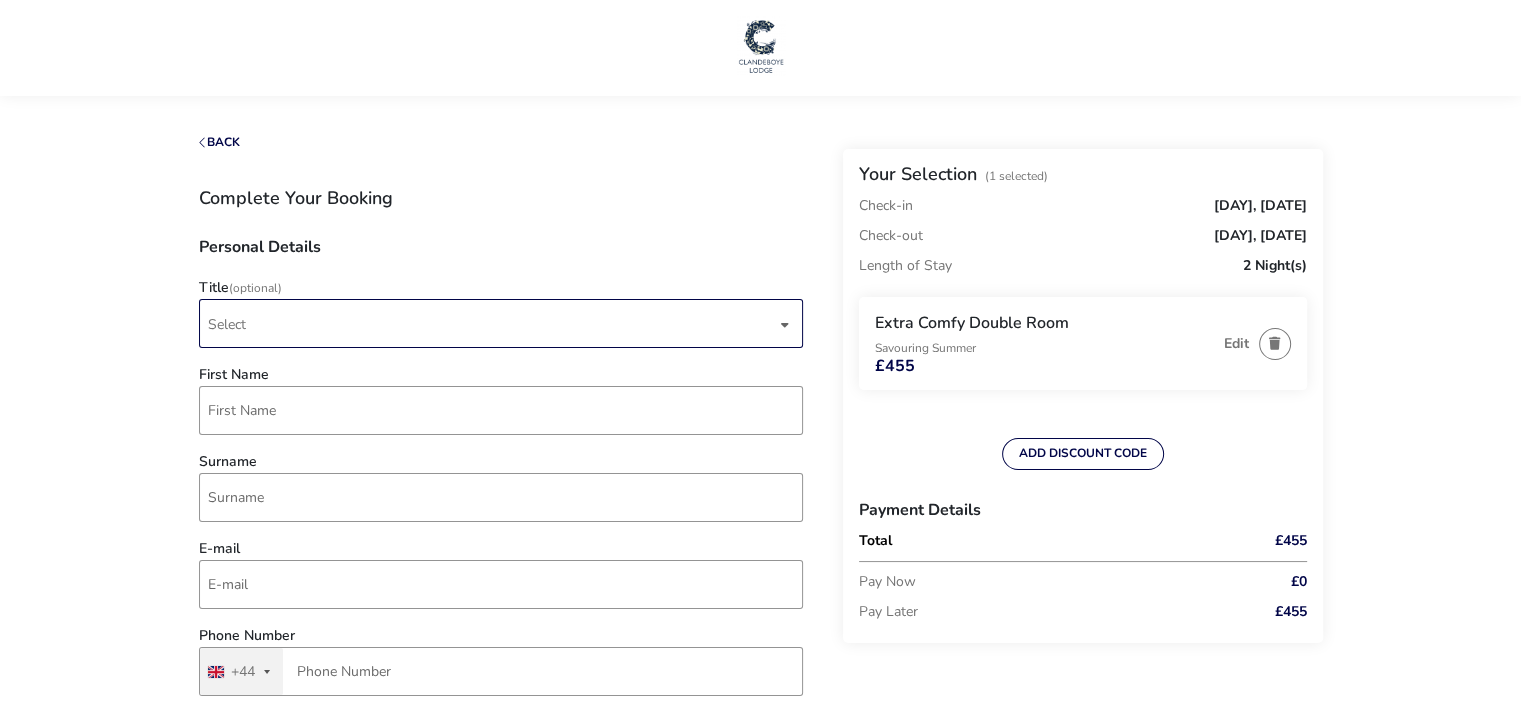 click on "Select" at bounding box center (492, 323) 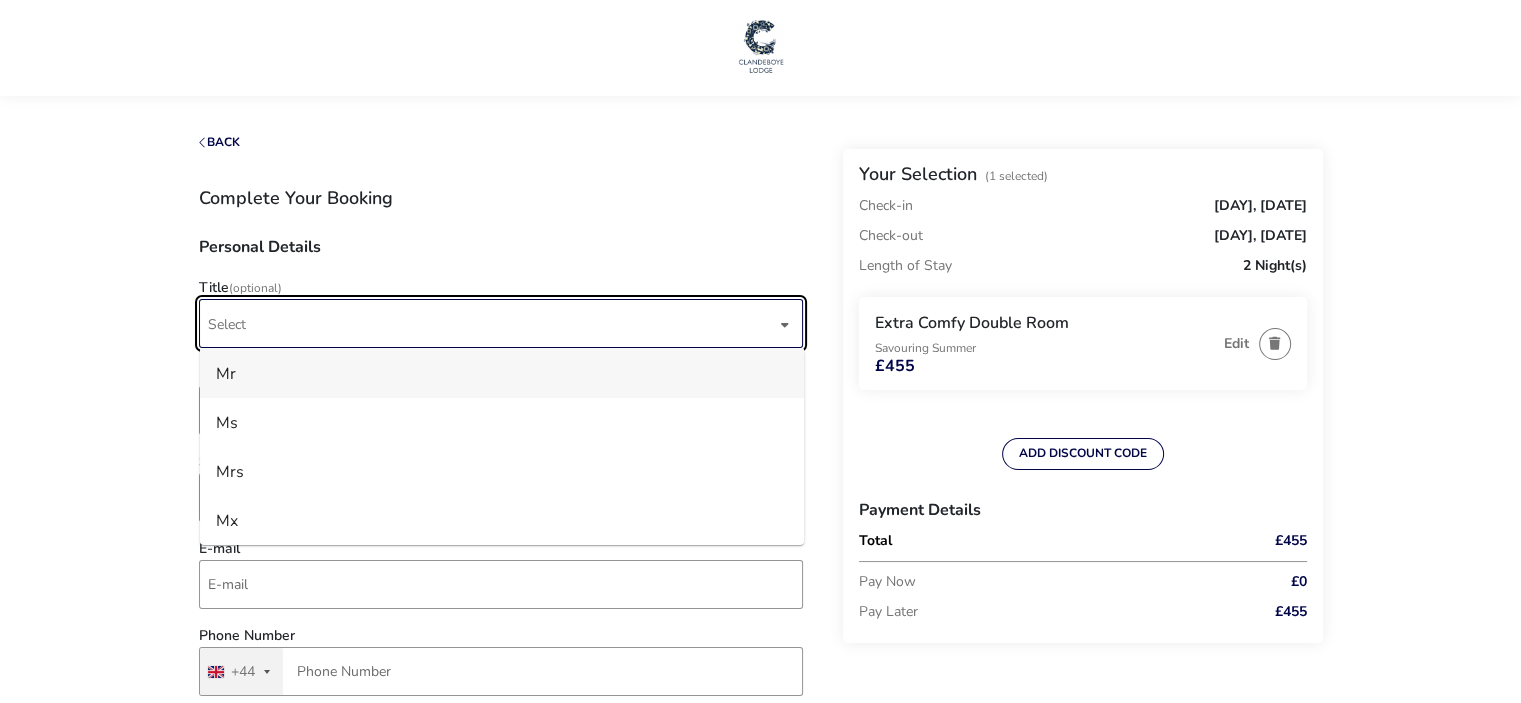 click on "Mr" at bounding box center (502, 373) 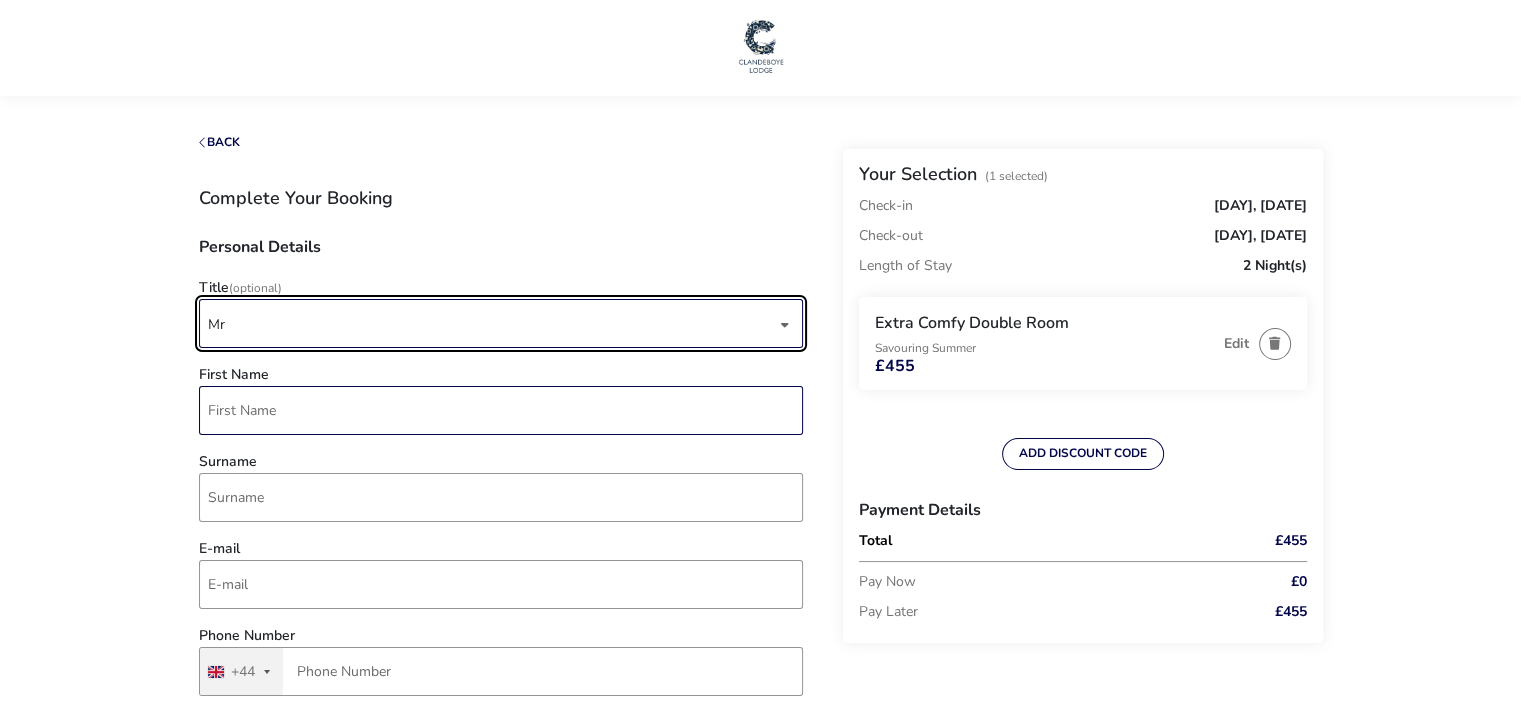 click on "First Name" at bounding box center (501, 410) 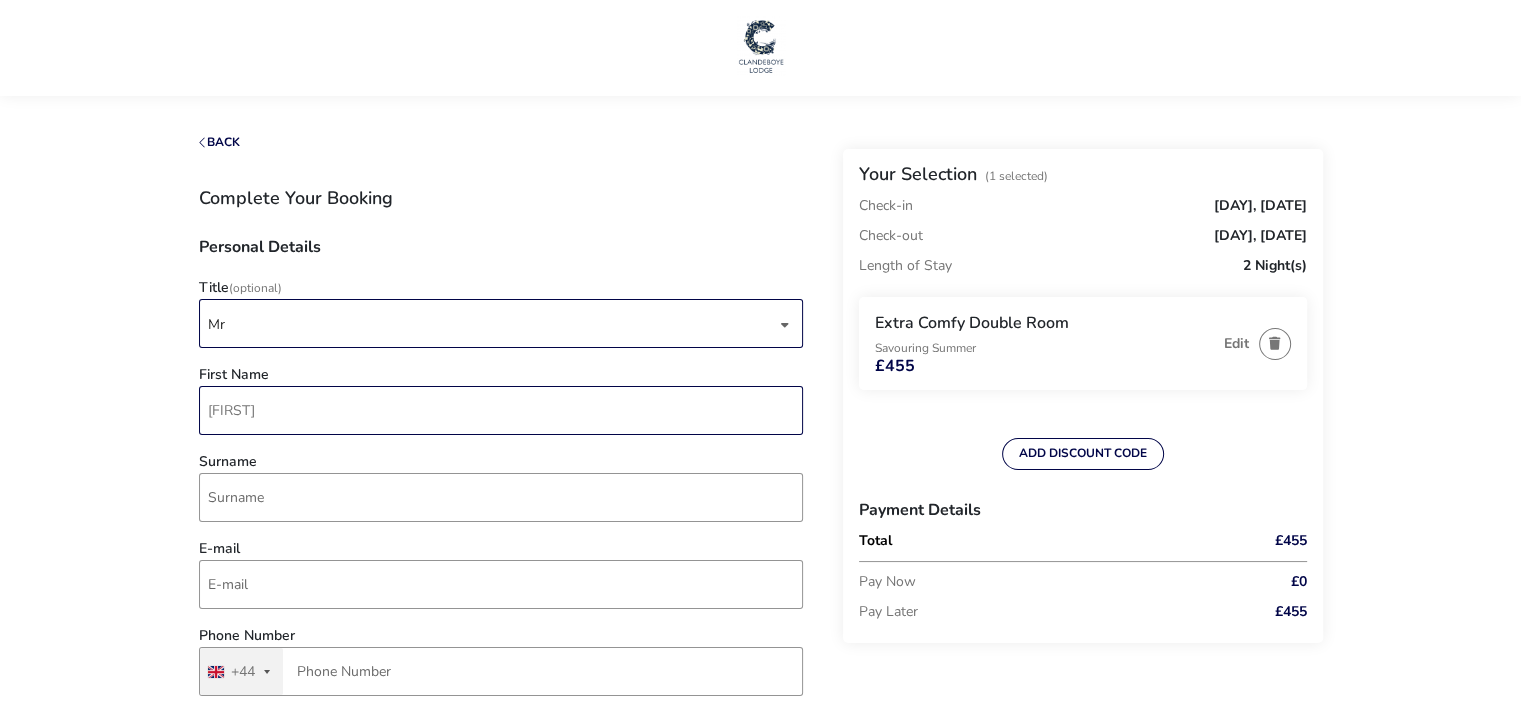 type on "[FIRST]" 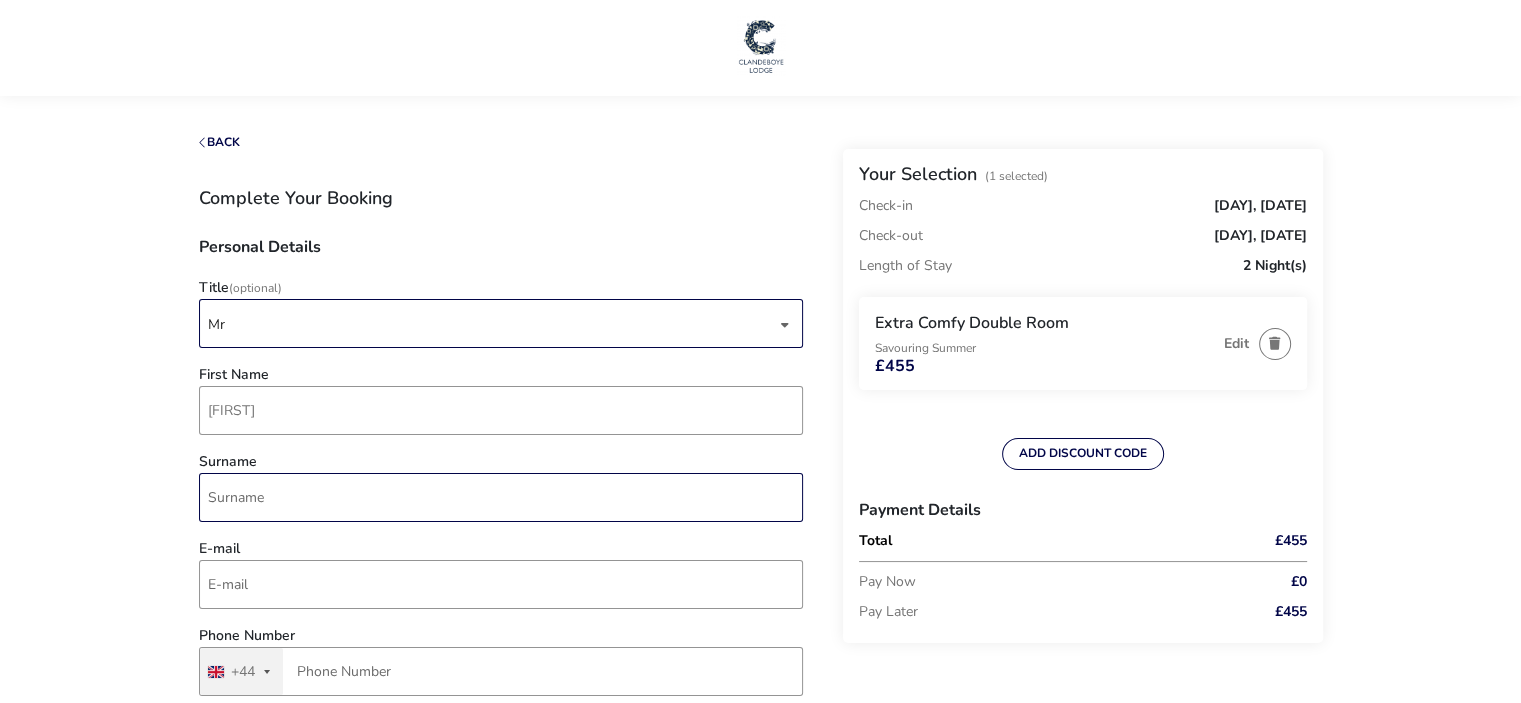 click on "Surname" at bounding box center [501, 497] 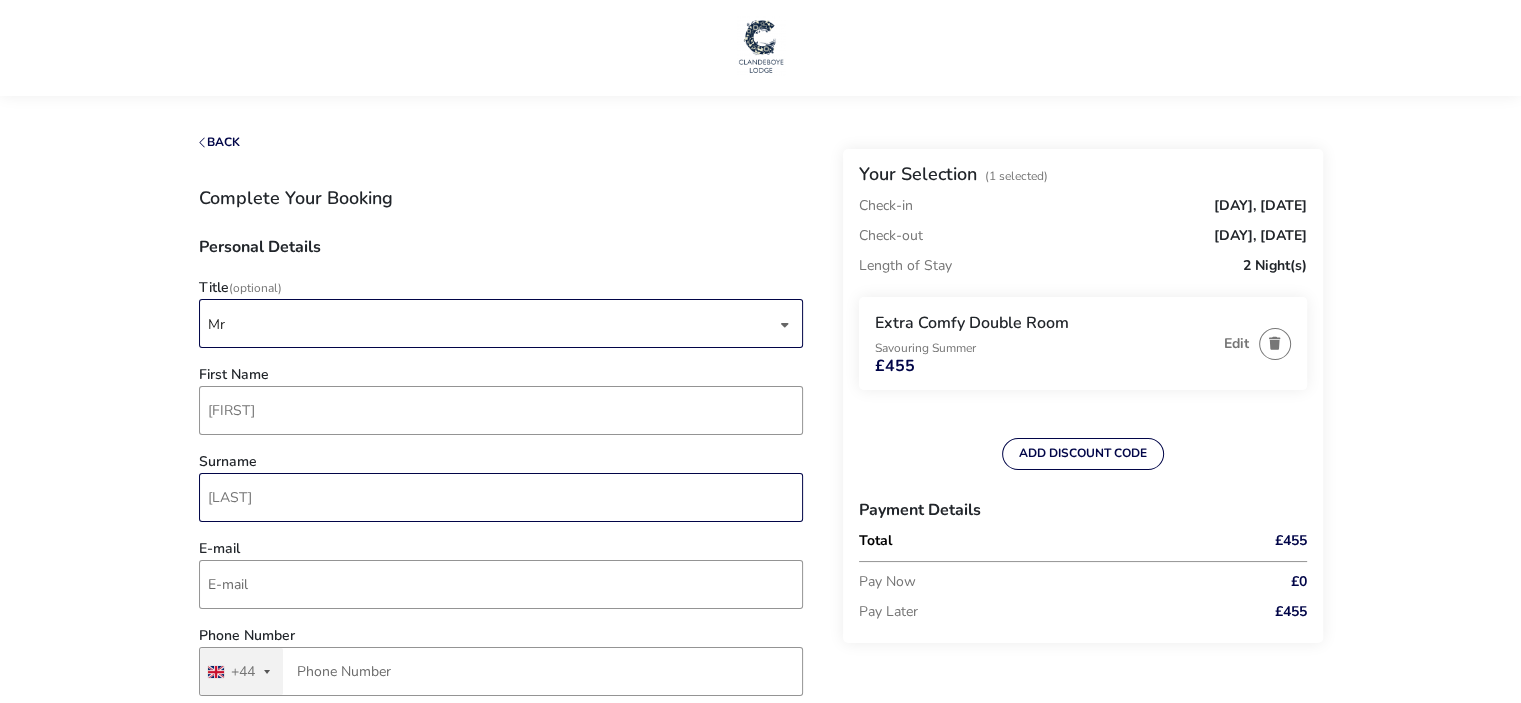 type on "[LAST]" 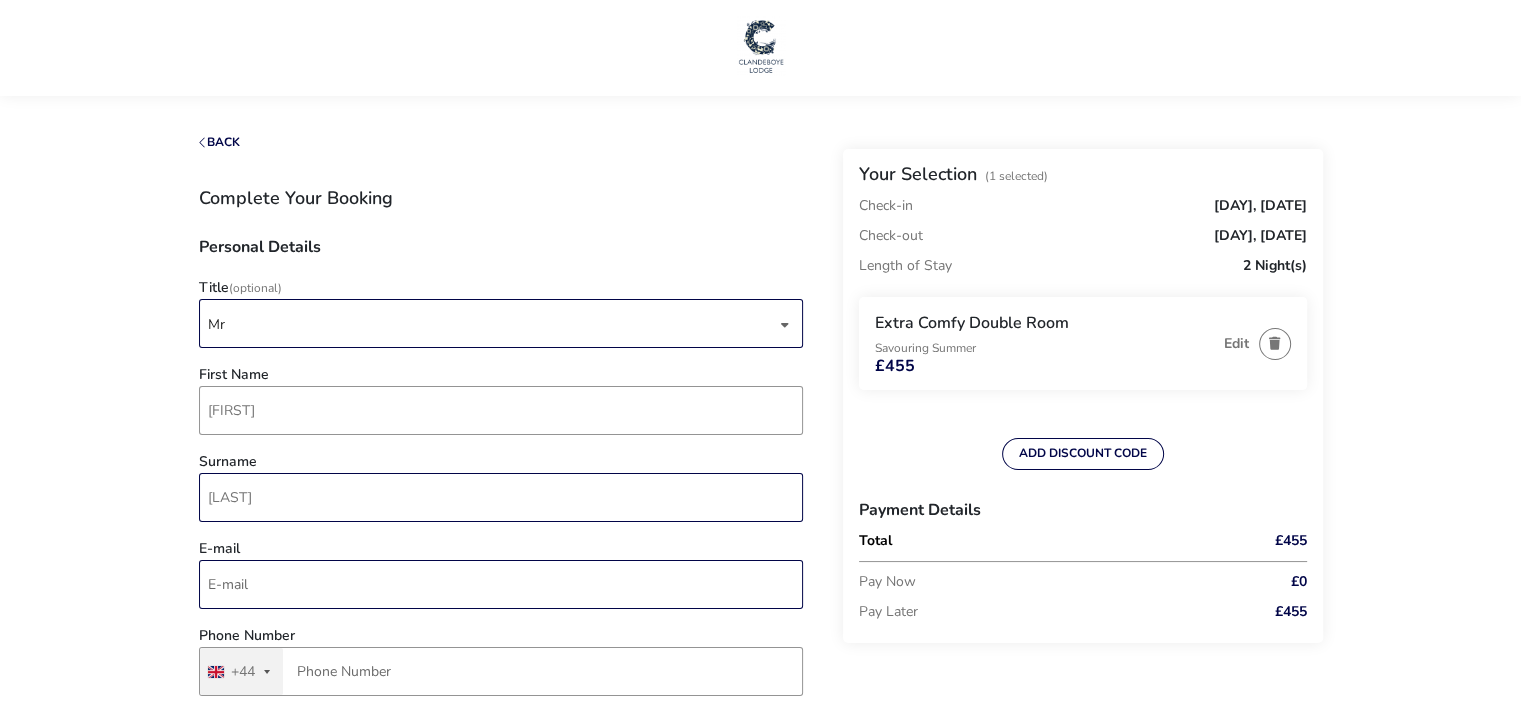 type on "[EMAIL]" 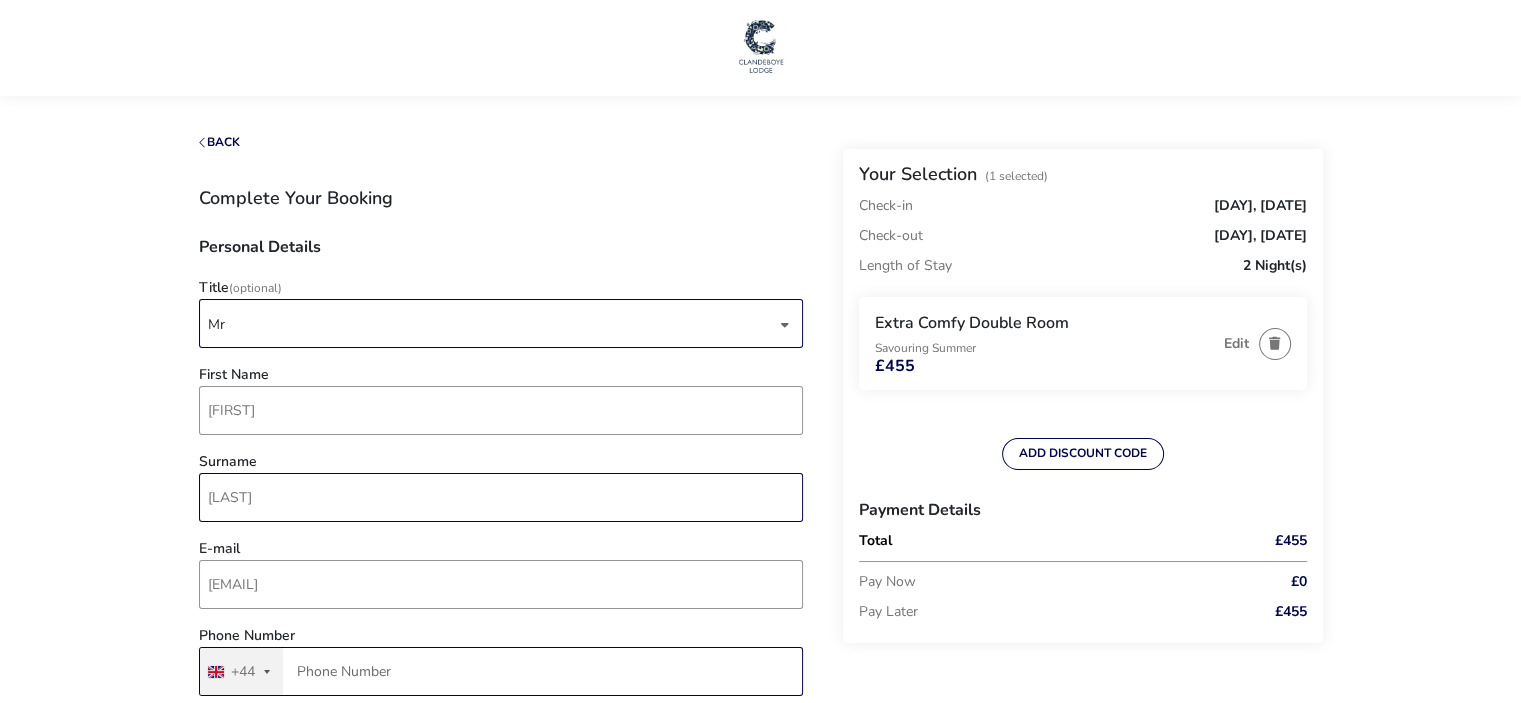 type on "[PHONE]" 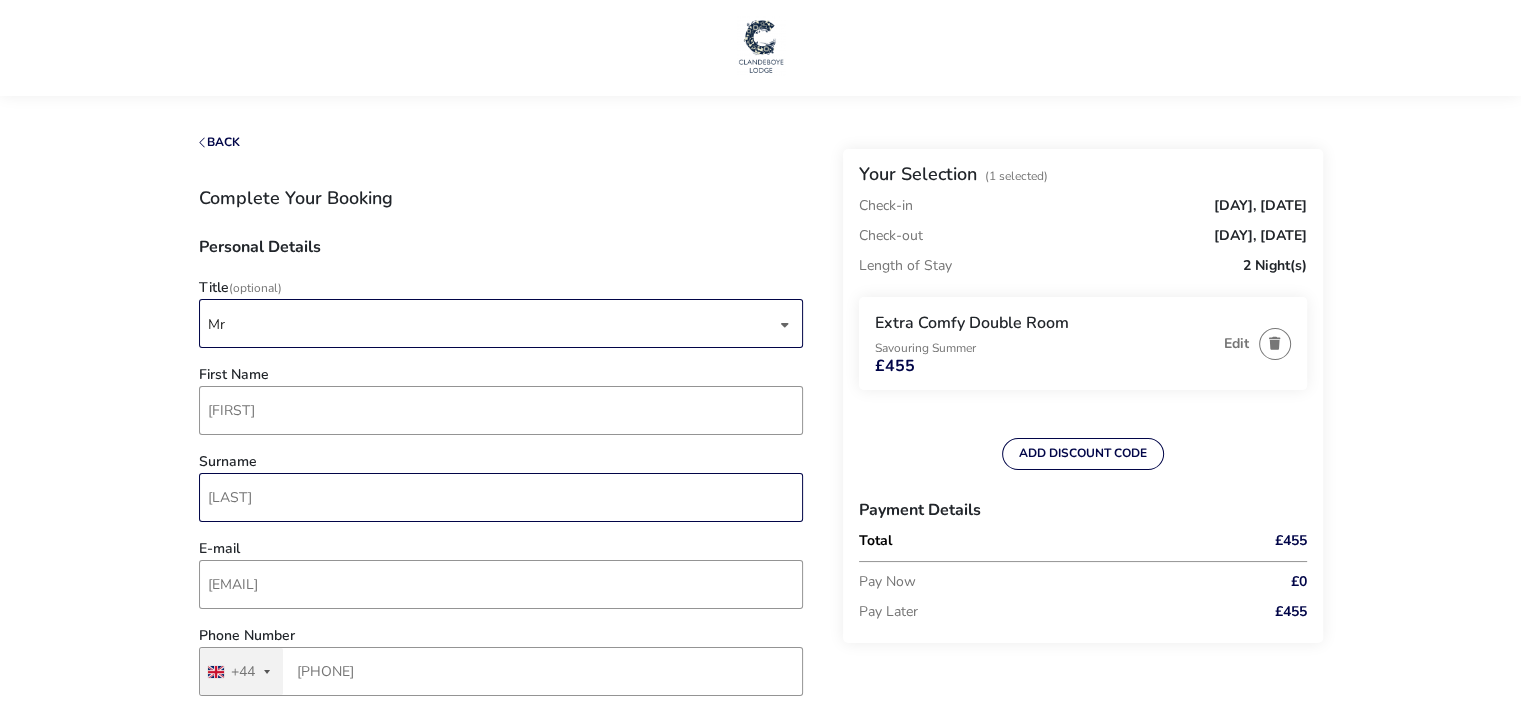 type on "[STREET], [STREET]" 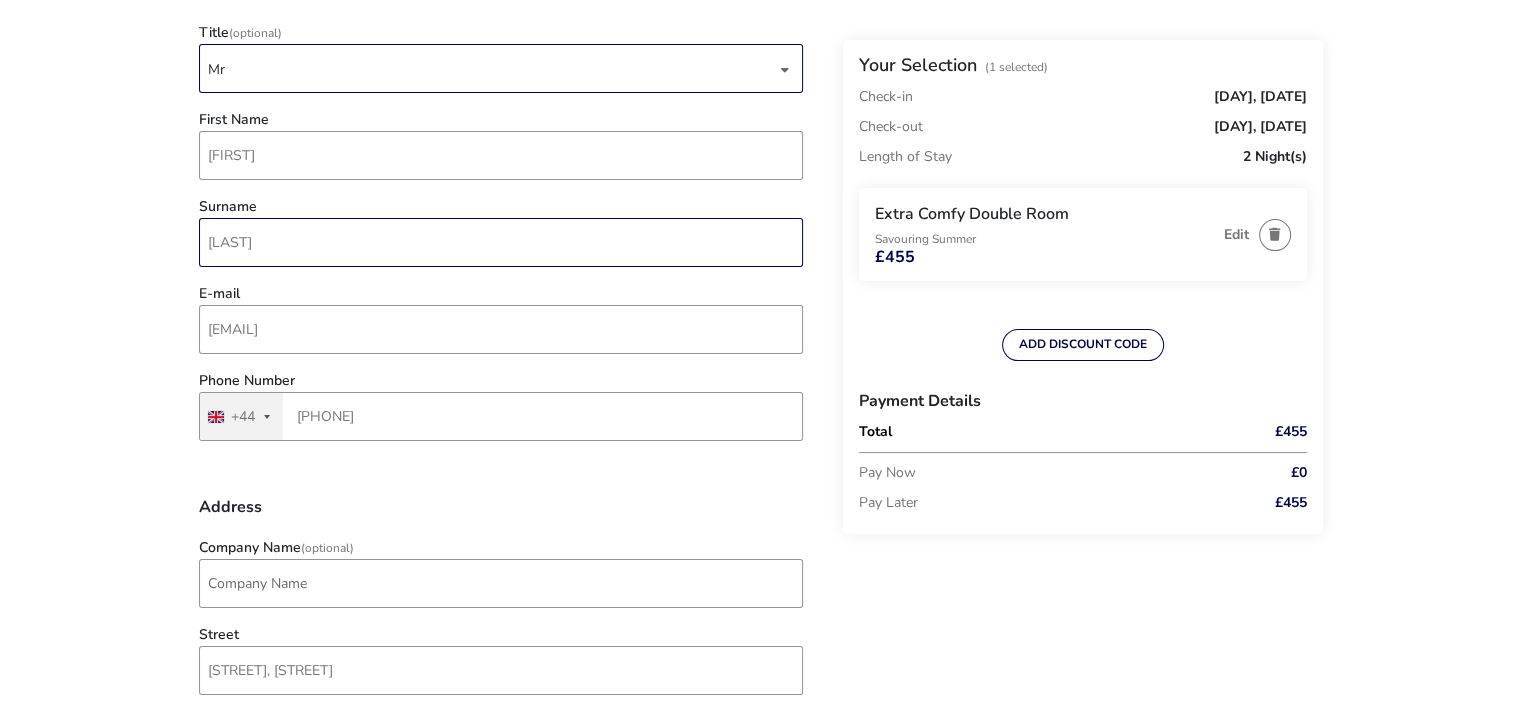 scroll, scrollTop: 324, scrollLeft: 0, axis: vertical 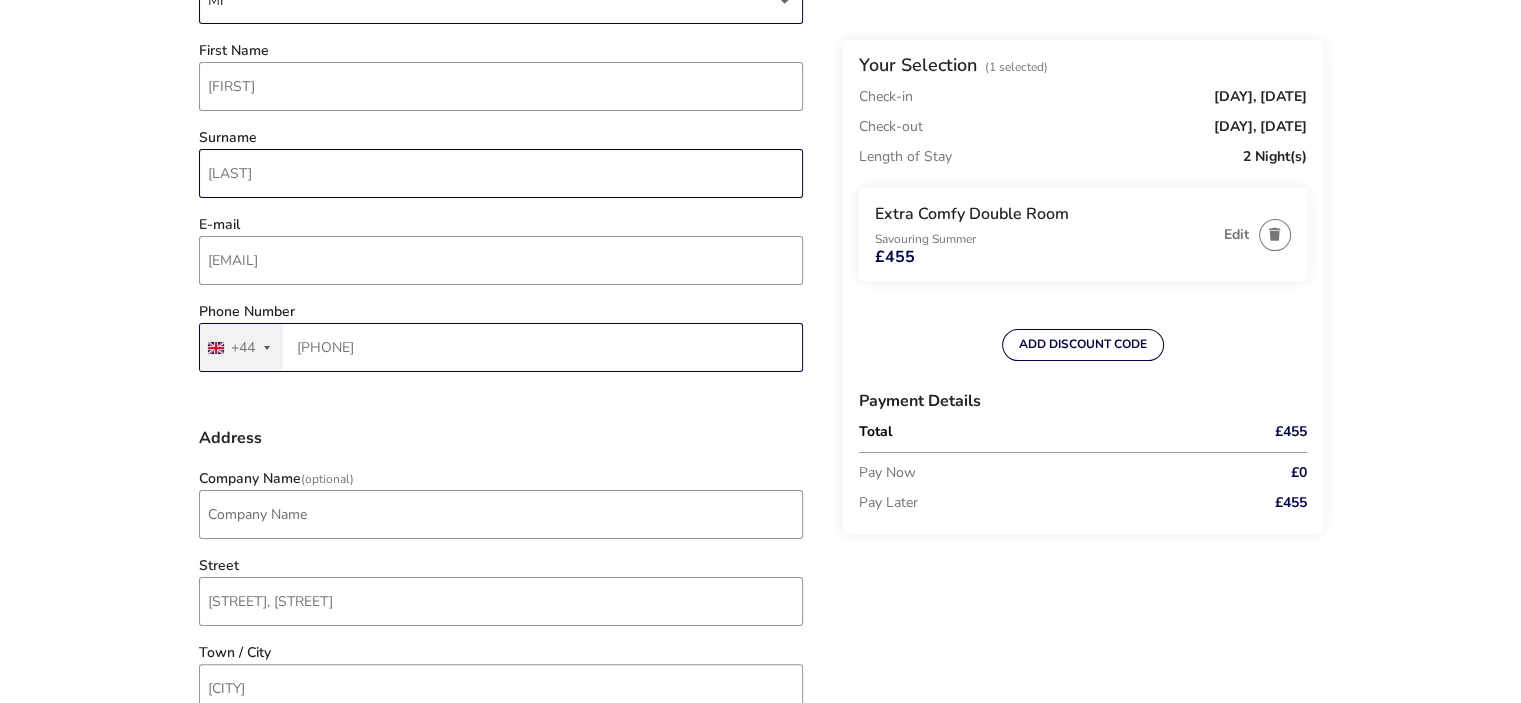 type on "[LAST]" 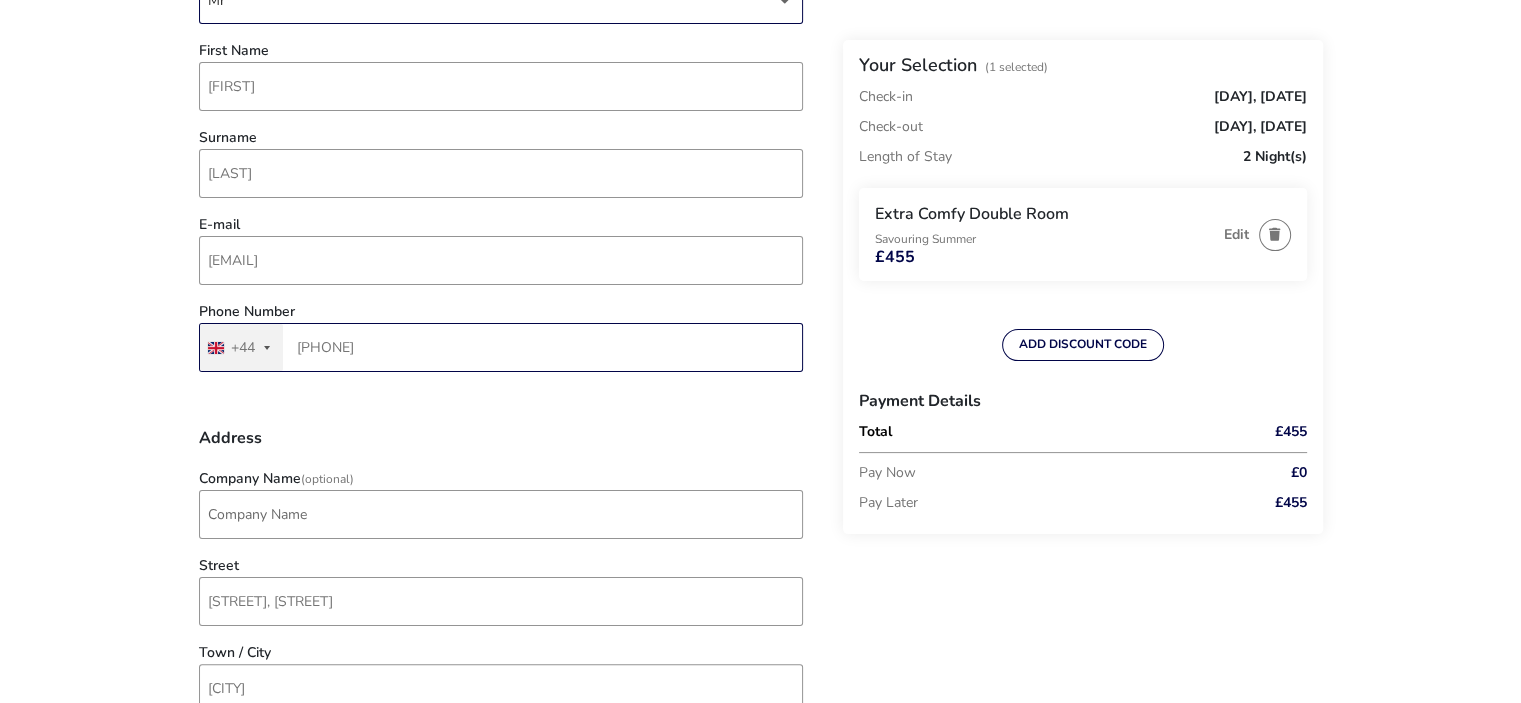 drag, startPoint x: 398, startPoint y: 337, endPoint x: 256, endPoint y: 360, distance: 143.85062 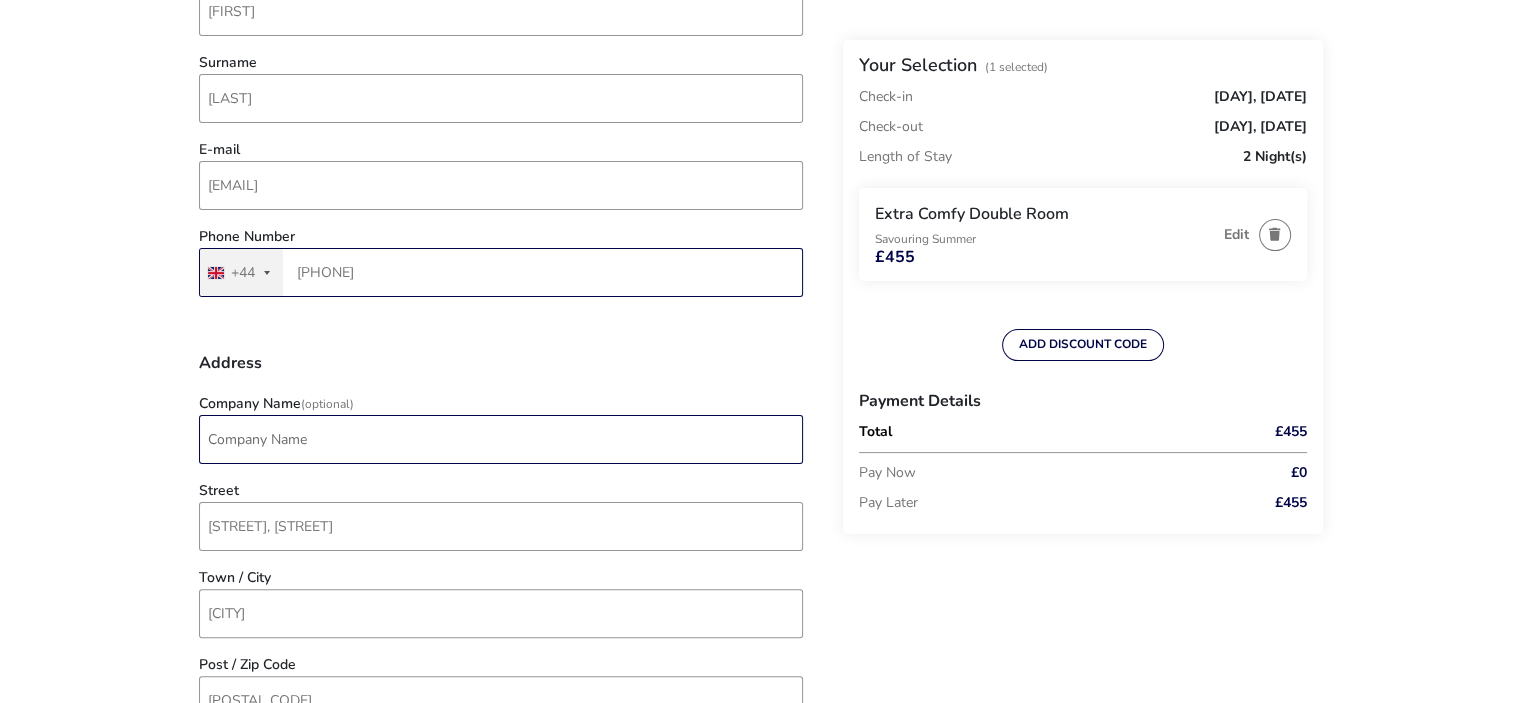 scroll, scrollTop: 588, scrollLeft: 0, axis: vertical 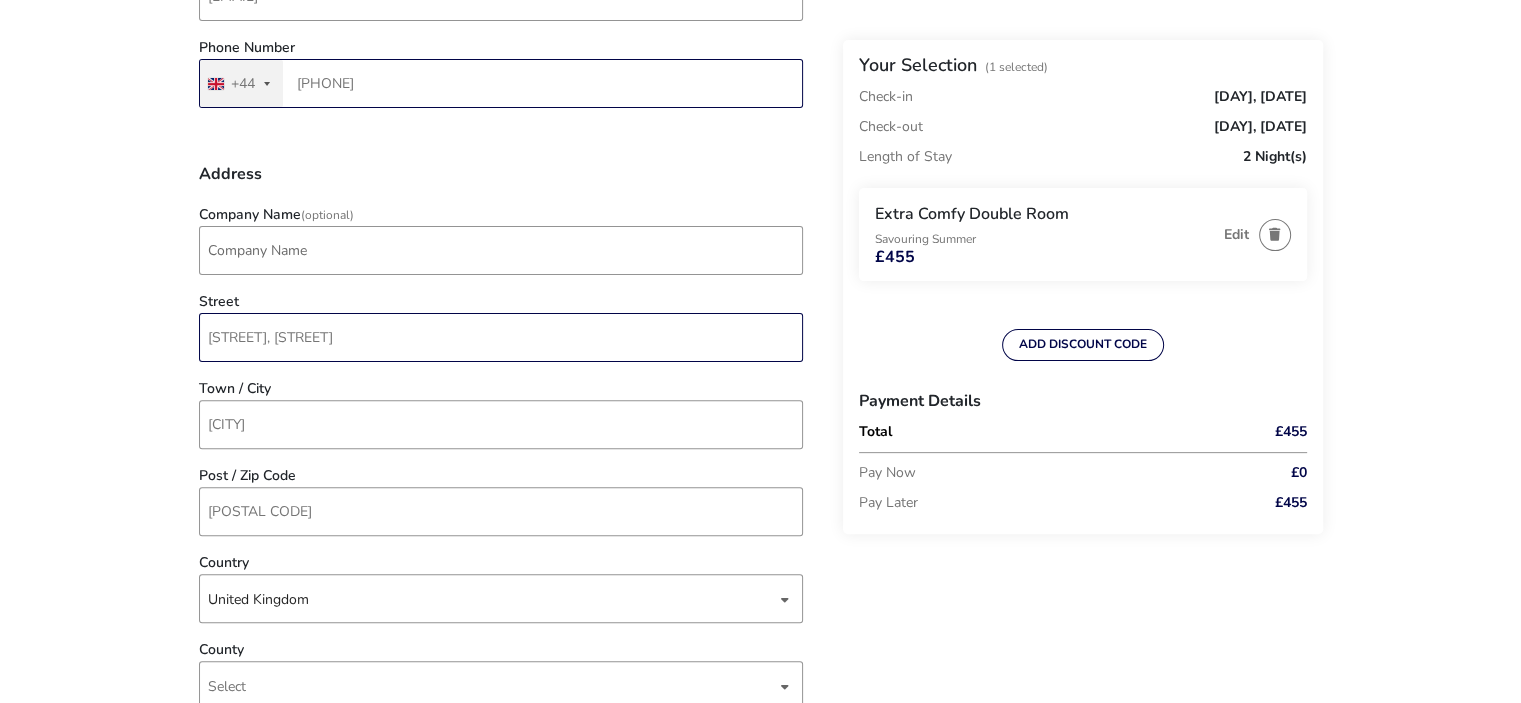 type on "[PHONE]" 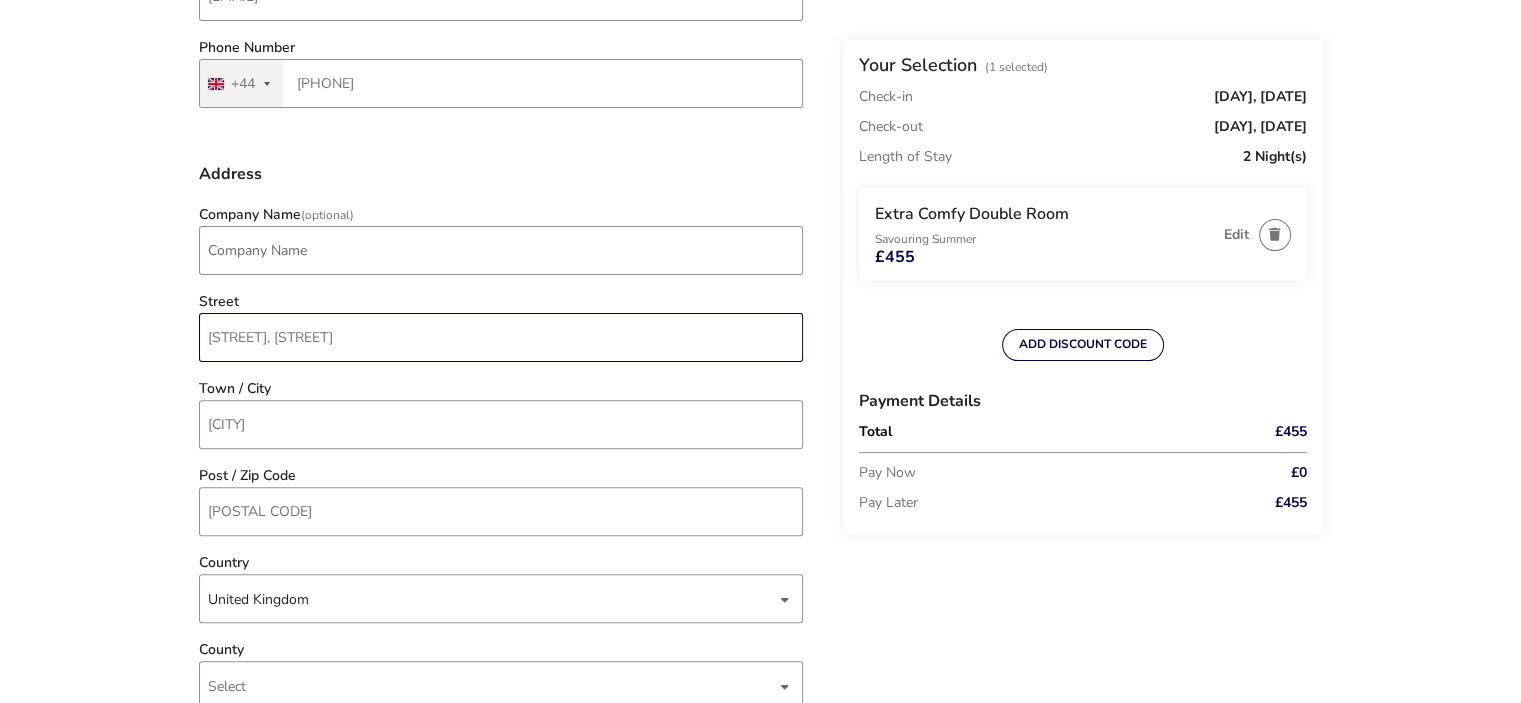 drag, startPoint x: 364, startPoint y: 346, endPoint x: 152, endPoint y: 292, distance: 218.76929 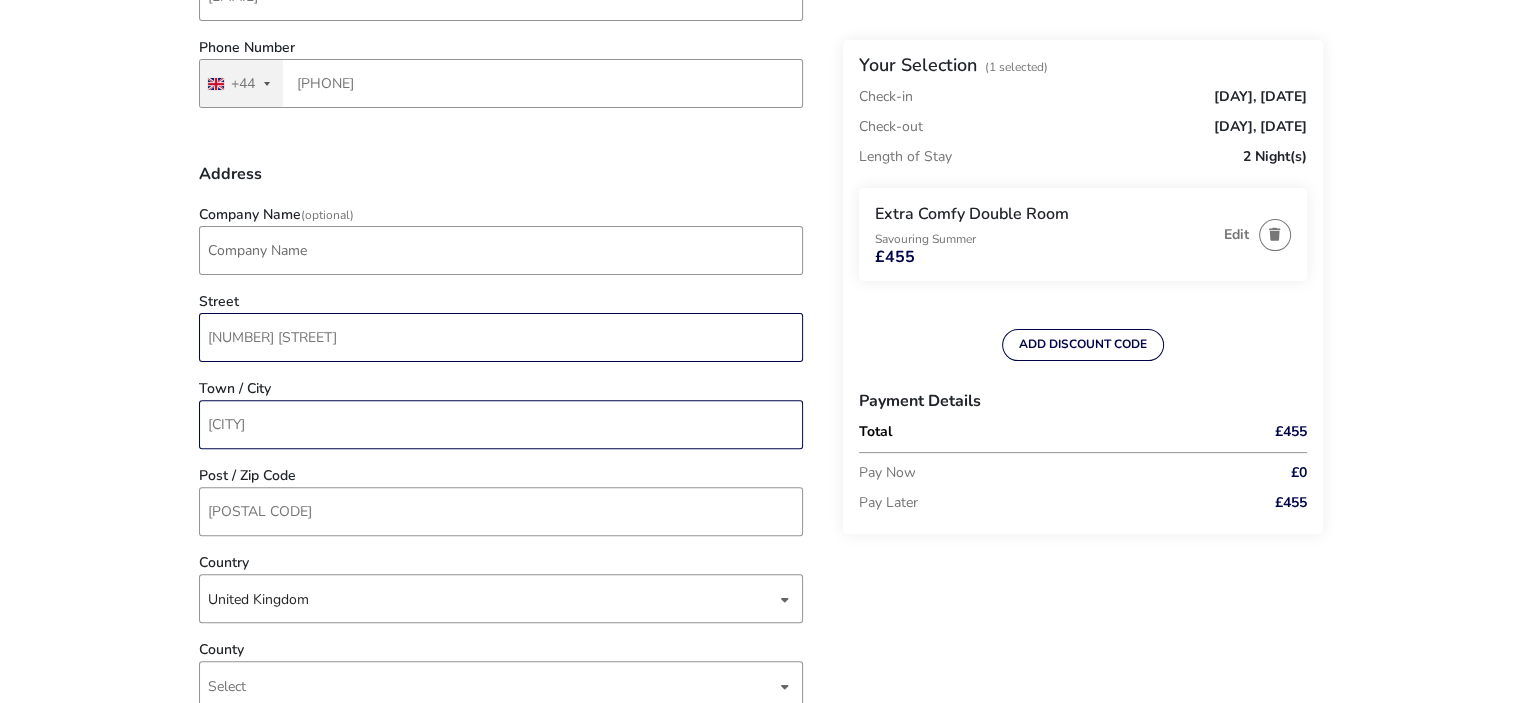 type on "[NUMBER] [STREET]" 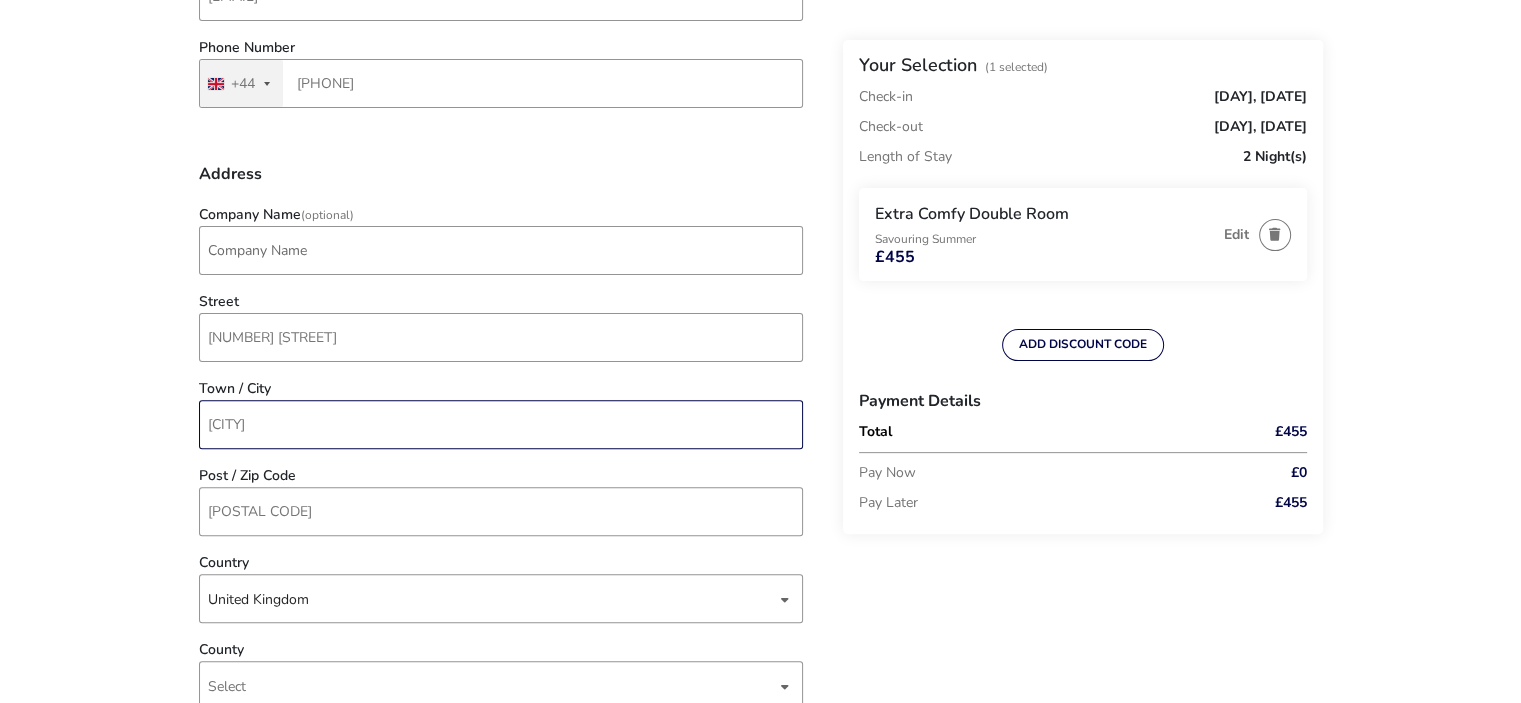 click on "[CITY]" at bounding box center [501, 424] 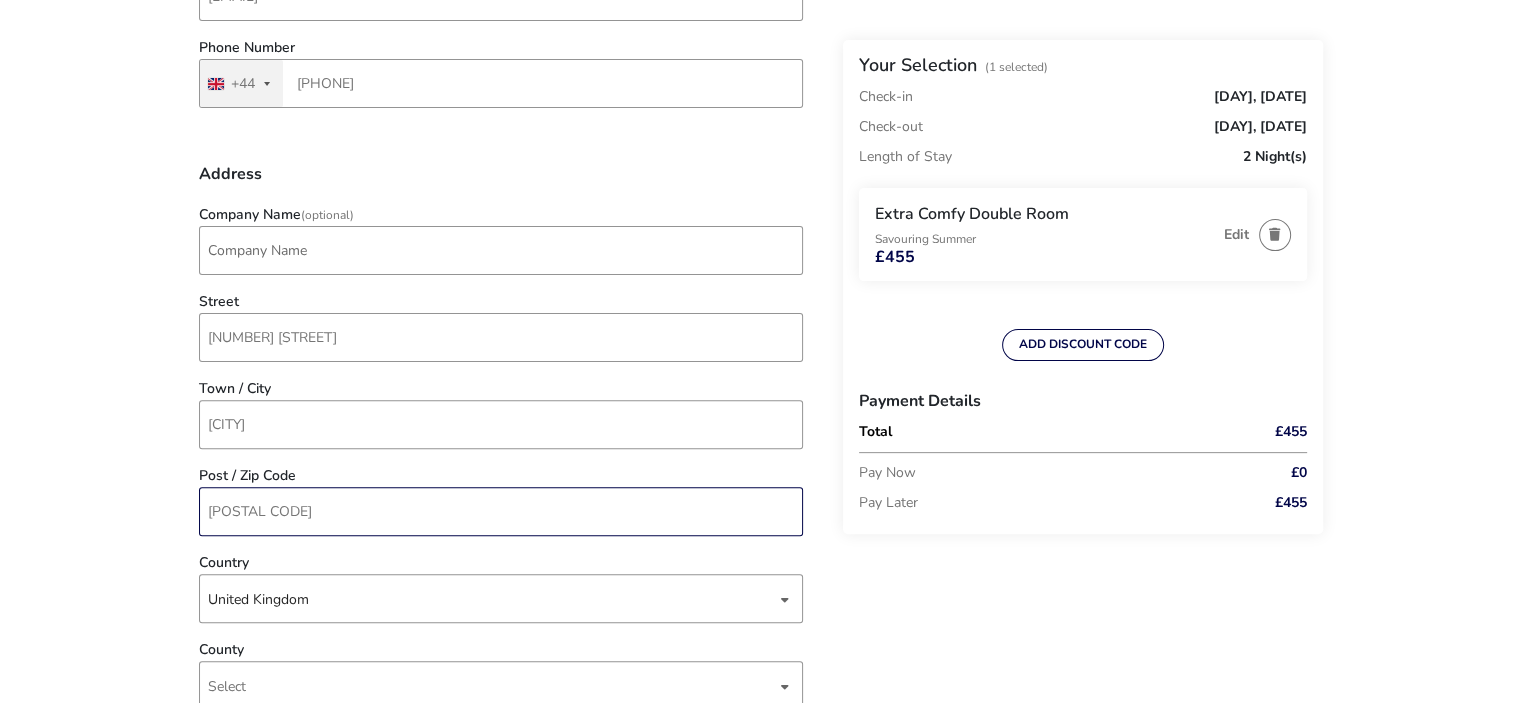 type on "[POSTAL CODE]" 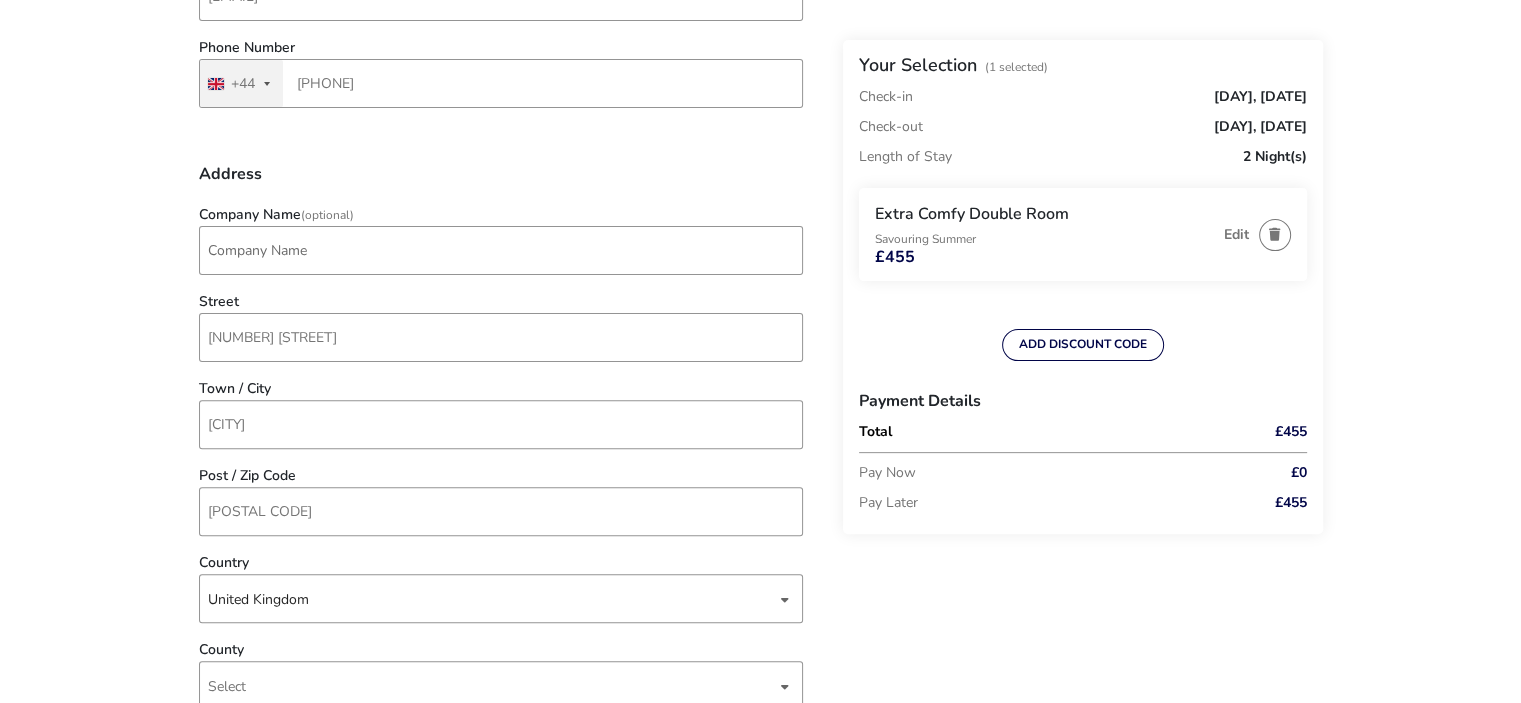 click on "Back Your Selection (1 Selected) Check-in Sunday, 10 Aug 2025 Check-out Tuesday, 12 Aug 2025 Length of Stay 2 Night(s) Extra Comfy Double Room Savouring Summer £455 Edit ADD DISCOUNT CODE Payment Details Total £455 Pay Now £0 Pay Later £455 Complete Your Booking Personal Details Title (Optional) Mr First Name [FIRST] Surname [LAST] Page E-mail [EMAIL] Phone Number United Kingdom +44 +44 244 results found Afghanistan +93 Åland Islands +358 Albania +355 Algeria +213 American Samoa +1 Andorra +376 Angola +244 Anguilla +1 Antigua & Barbuda +1 Argentina +54 Armenia +374 Aruba +297 Ascension Island +247 Australia +61 Austria +43 Azerbaijan +994 Bahamas +1 Bahrain +973 Bangladesh +880 Barbados +1 Belarus +375 Belgium +32 Belize +501 Benin +229 Bermuda +1 Bhutan +975 Bolivia +591 Bosnia & Herzegovina +387 Botswana +267 Brazil +55 British Indian Ocean Territory +246 British Virgin Islands +1 Brunei +673 Bulgaria +359 Burkina Faso +226 Burundi +257 Cambodia +855 Cameroon +237" 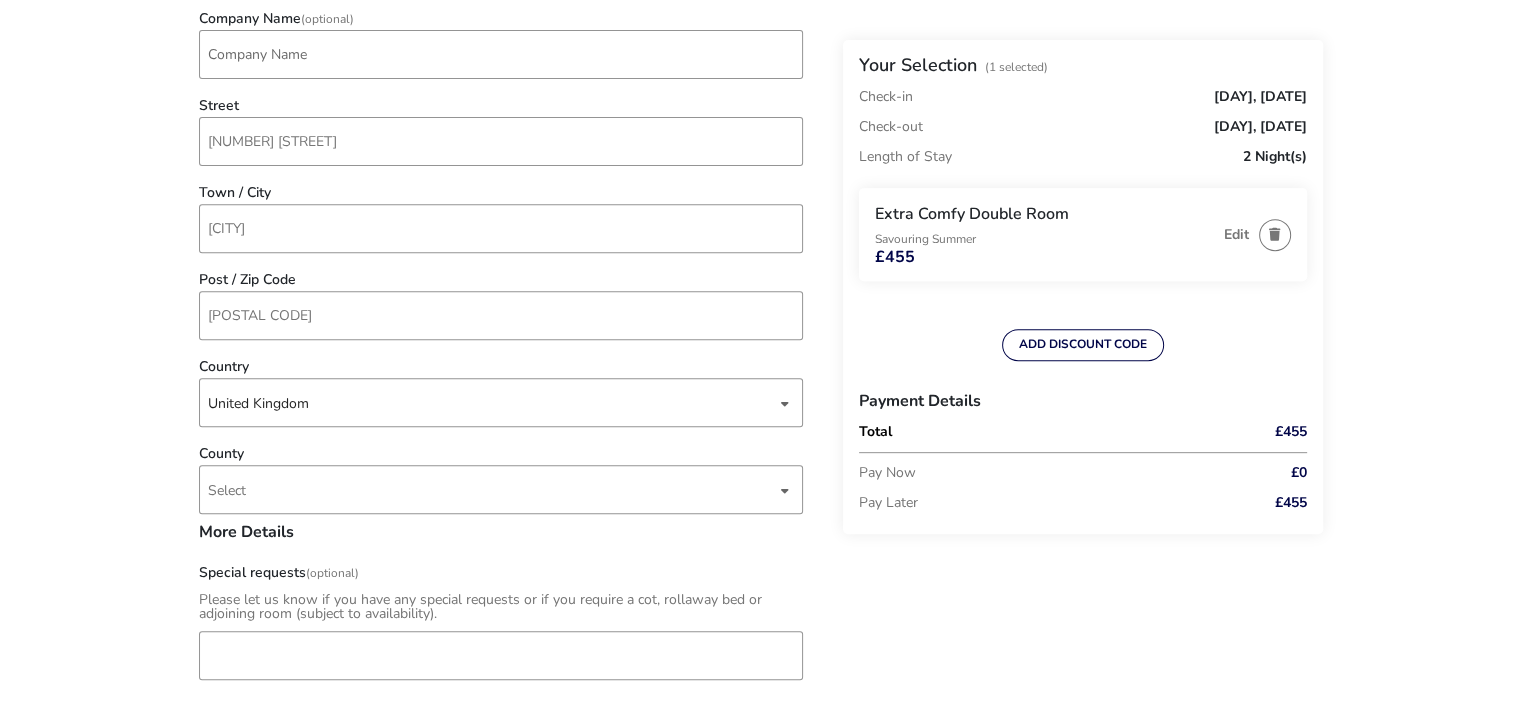 scroll, scrollTop: 867, scrollLeft: 0, axis: vertical 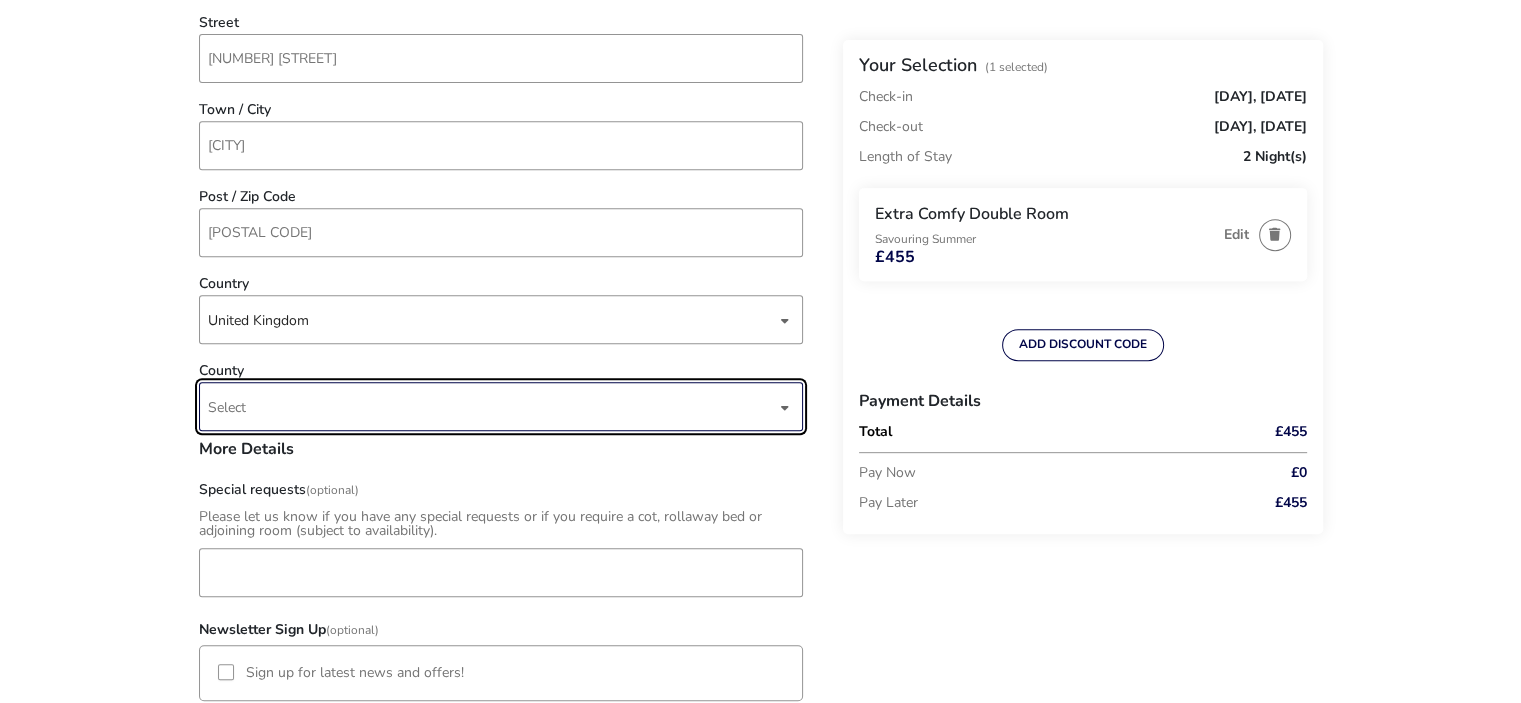 click on "Select" at bounding box center [492, 406] 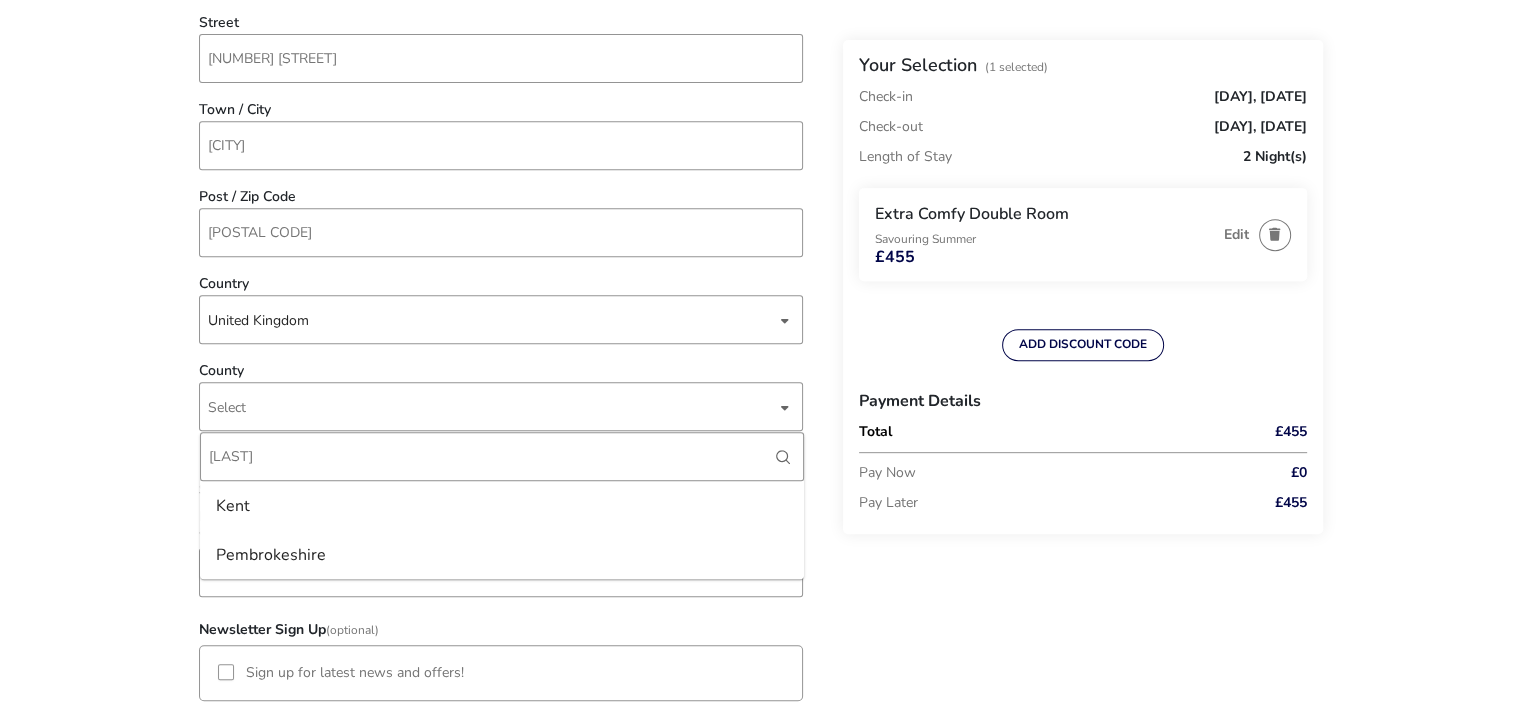 scroll, scrollTop: 0, scrollLeft: 0, axis: both 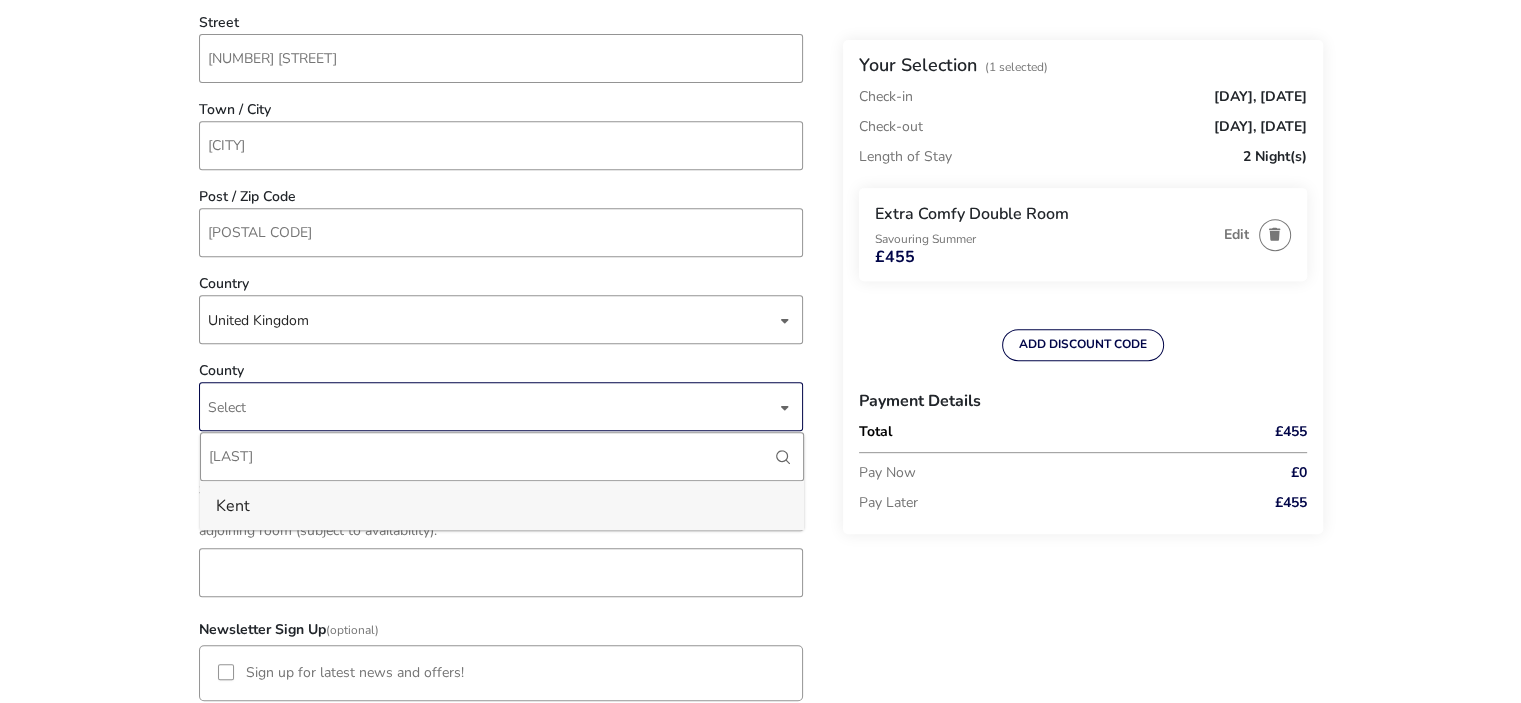 type on "[LAST]" 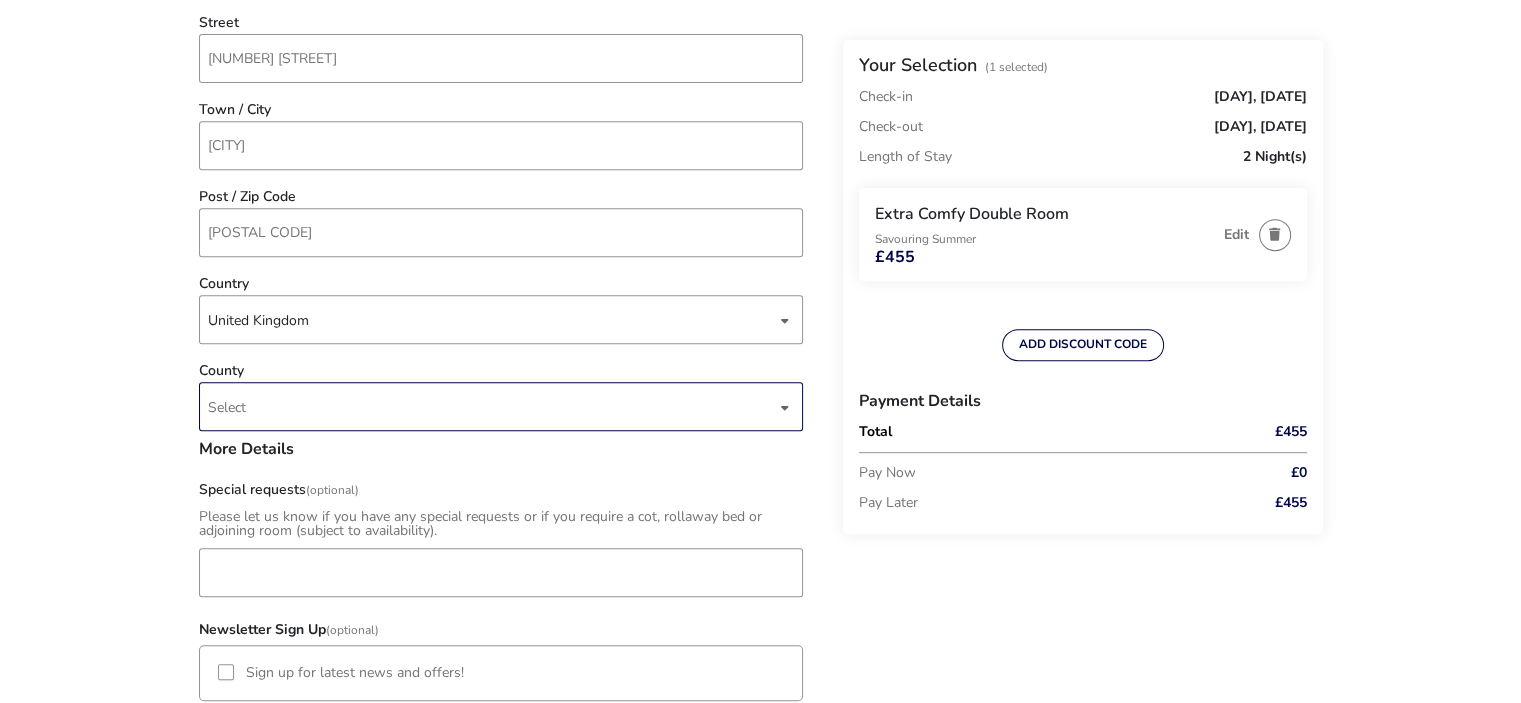 type 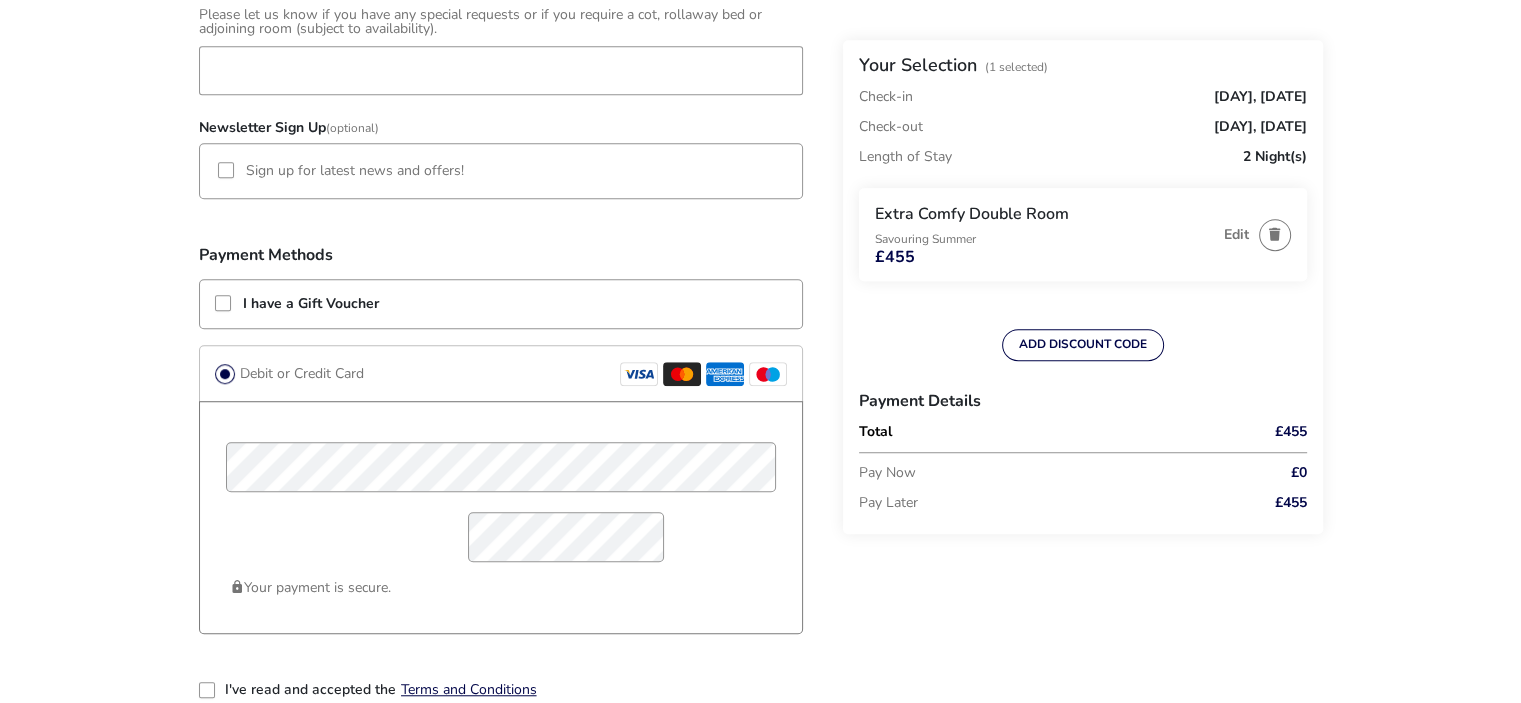 scroll, scrollTop: 1420, scrollLeft: 0, axis: vertical 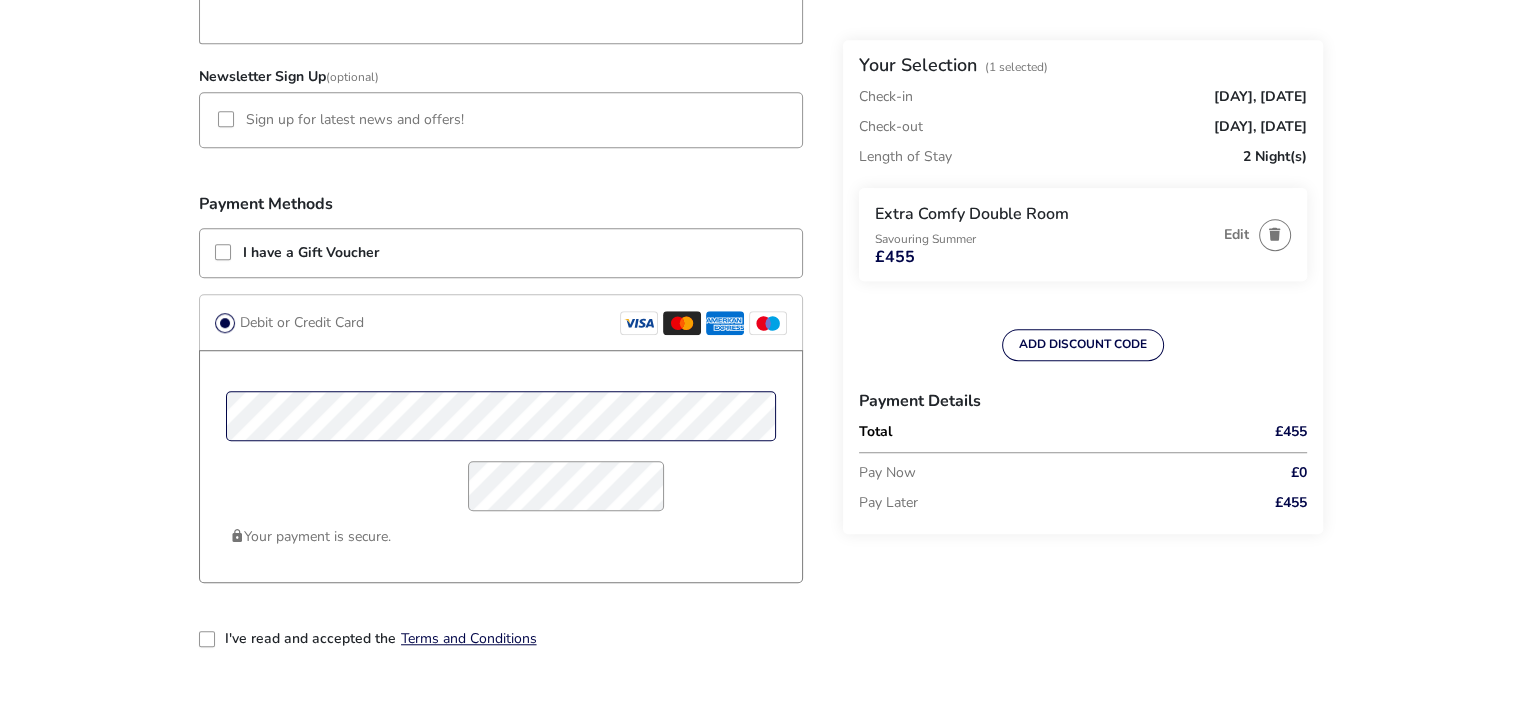 click on "Back Your Selection (1 Selected) Check-in Sunday, 10 Aug 2025 Check-out Tuesday, 12 Aug 2025 Length of Stay 2 Night(s) Extra Comfy Double Room Savouring Summer £455 Edit ADD DISCOUNT CODE Payment Details Total £455 Pay Now £0 Pay Later £455 Complete Your Booking Personal Details Title (Optional) Mr First Name [FIRST] Surname [LAST] Page E-mail [EMAIL] Phone Number United Kingdom +44 +44 244 results found Afghanistan +93 Åland Islands +358 Albania +355 Algeria +213 American Samoa +1 Andorra +376 Angola +244 Anguilla +1 Antigua & Barbuda +1 Argentina +54 Armenia +374 Aruba +297 Ascension Island +247 Australia +61 Austria +43 Azerbaijan +994 Bahamas +1 Bahrain +973 Bangladesh +880 Barbados +1 Belarus +375 Belgium +32 Belize +501 Benin +229 Bermuda +1 Bhutan +975 Bolivia +591 Bosnia & Herzegovina +387 Botswana +267 Brazil +55 British Indian Ocean Territory +246 British Virgin Islands +1 Brunei +673 Bulgaria +359 Burkina Faso +226 Burundi +257 Cambodia +855 Cameroon +237" 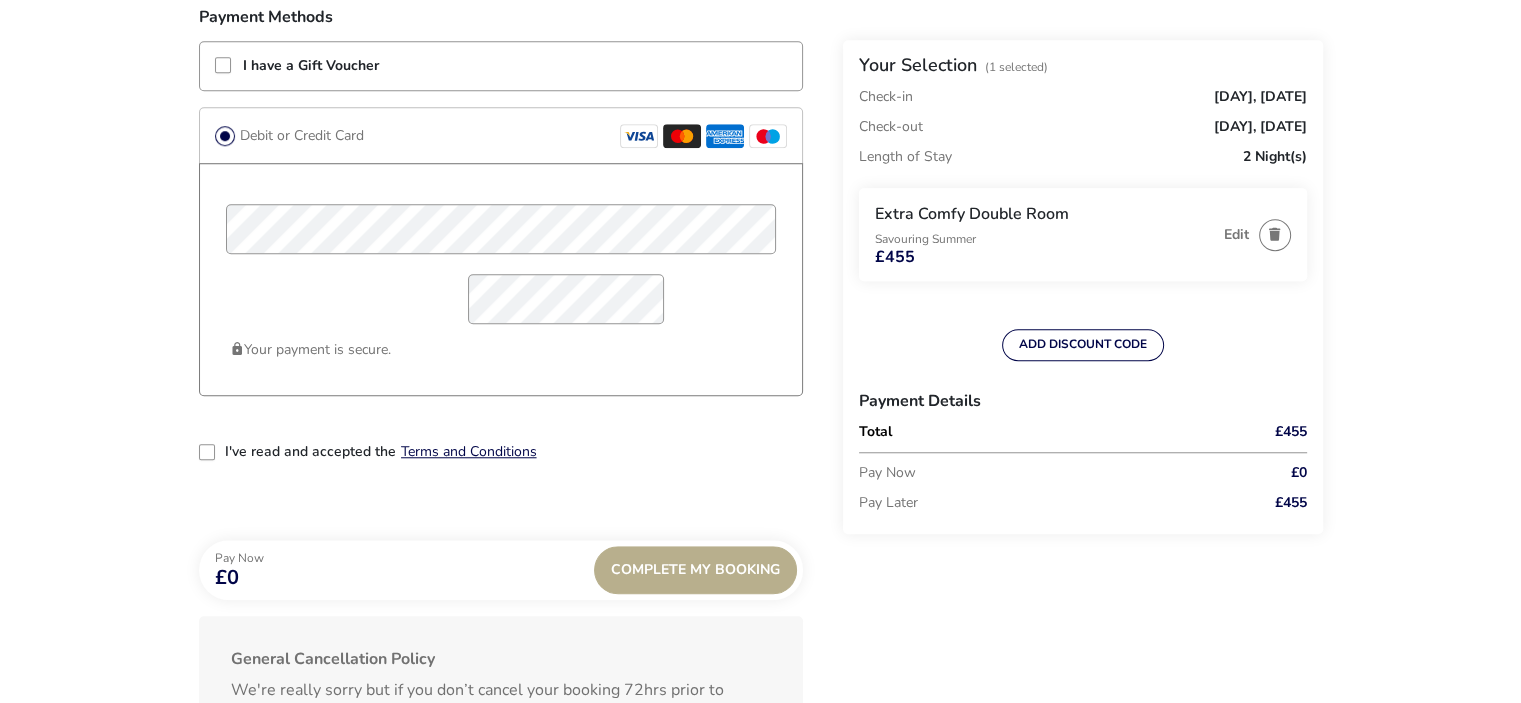 scroll, scrollTop: 1644, scrollLeft: 0, axis: vertical 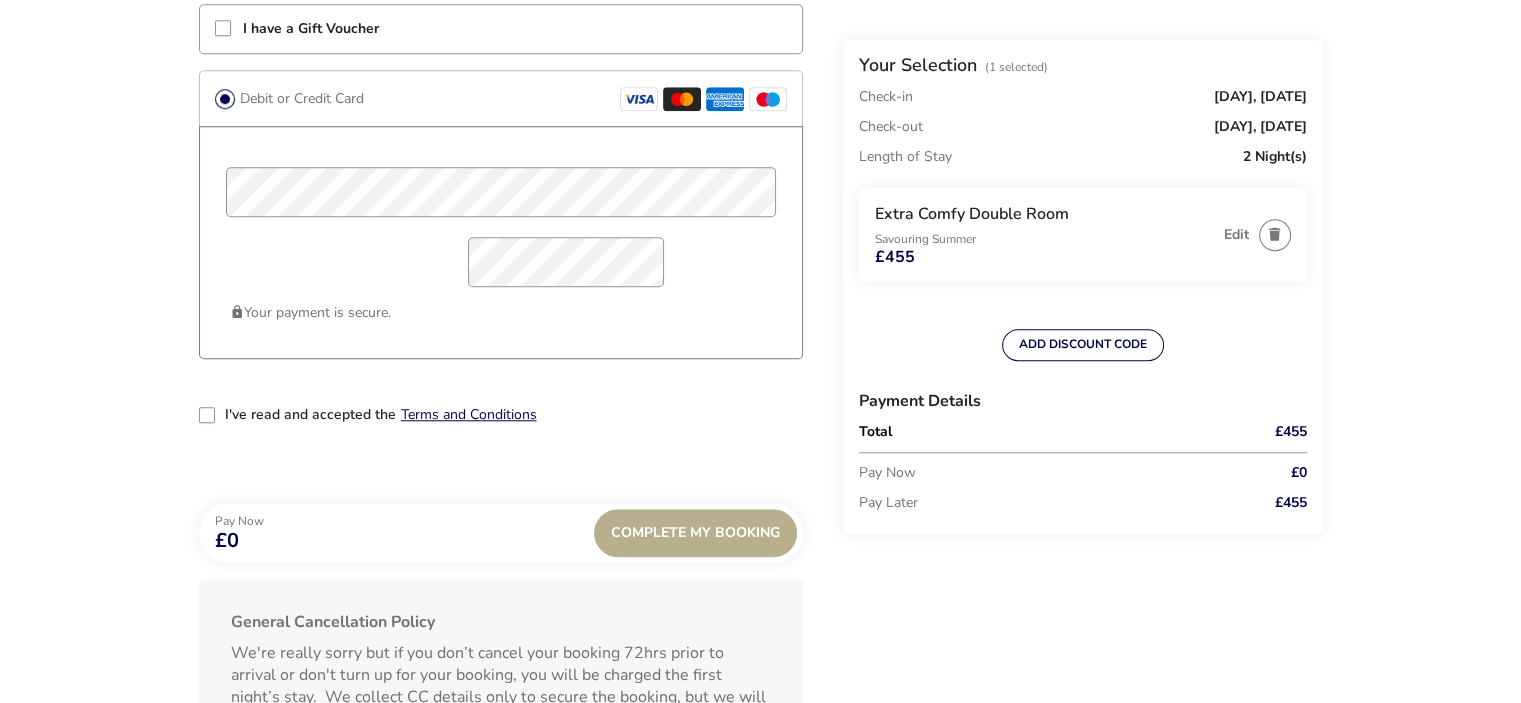 click at bounding box center [207, 415] 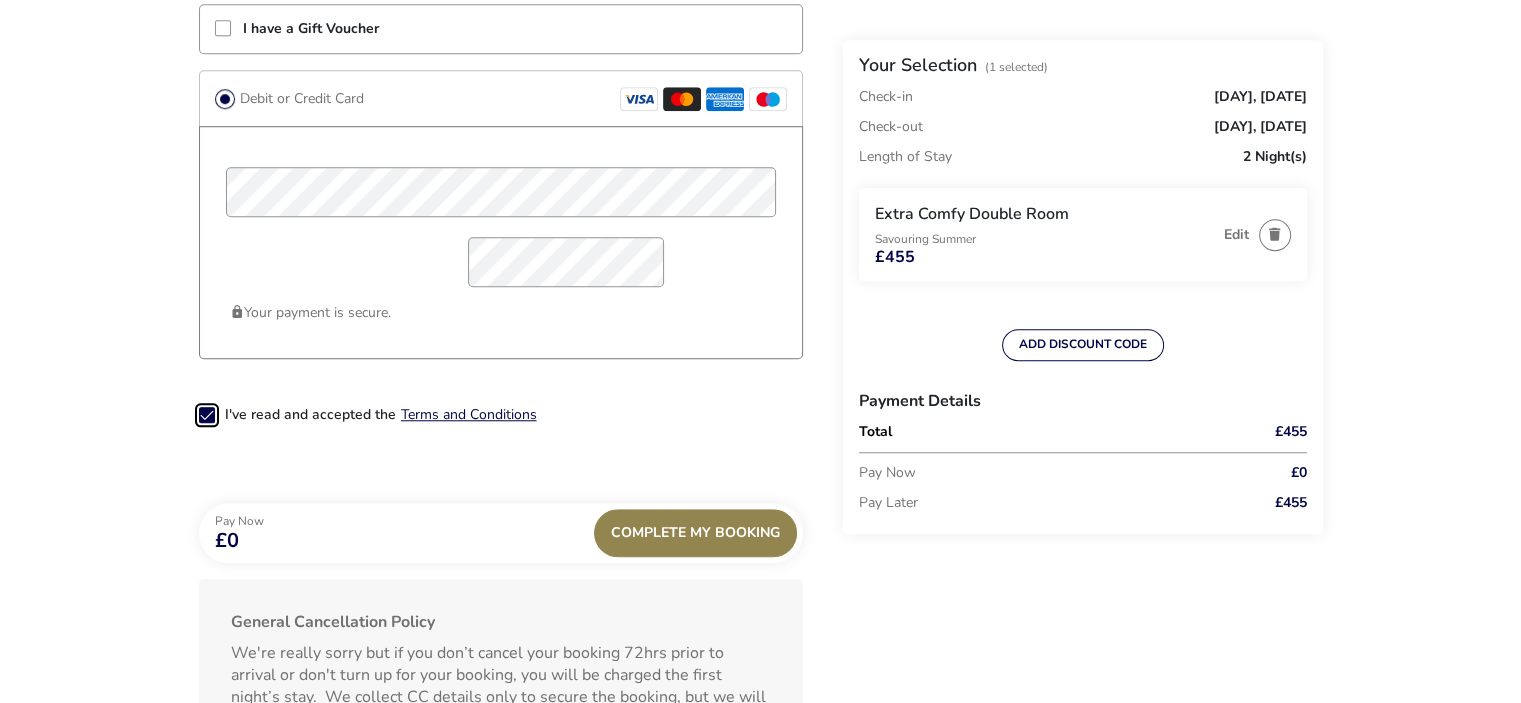 scroll, scrollTop: 9, scrollLeft: 10, axis: both 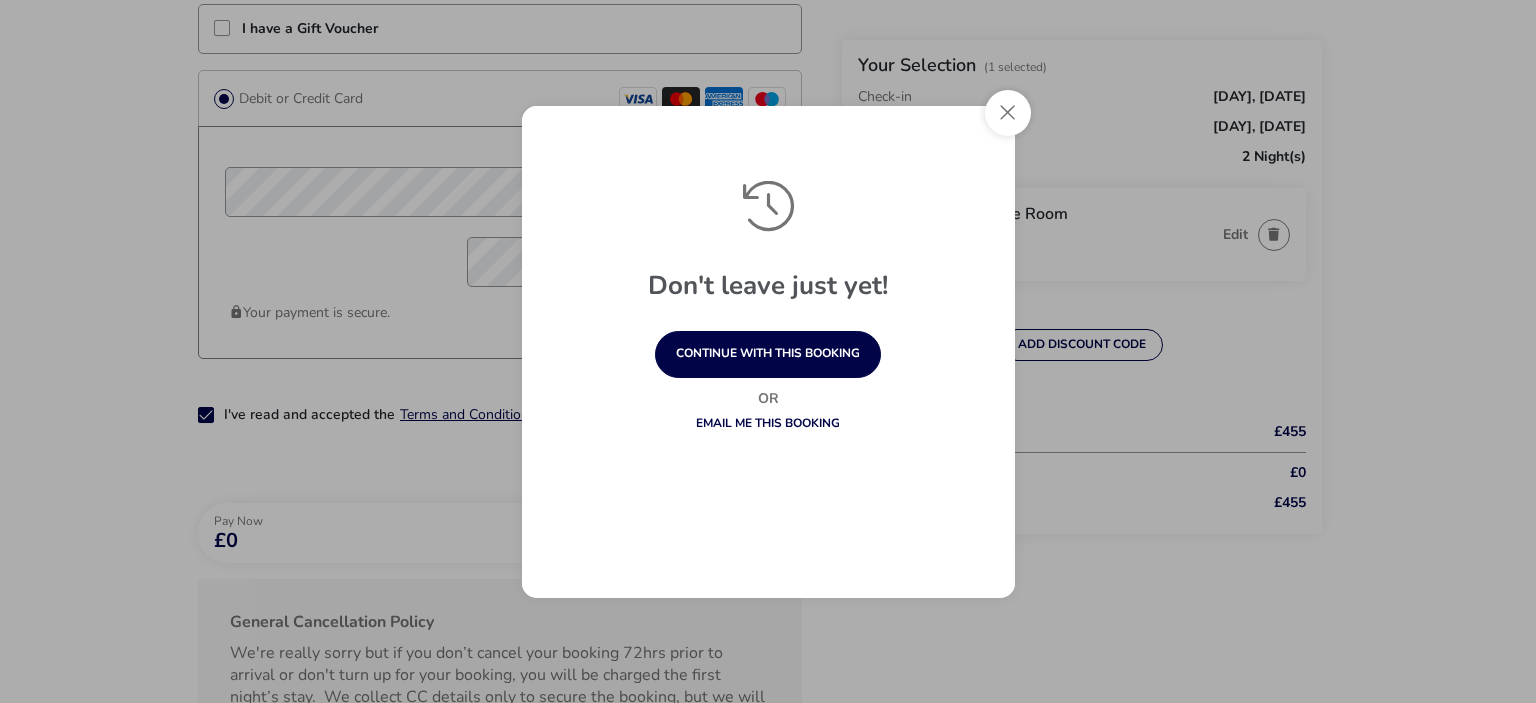 drag, startPoint x: 965, startPoint y: 742, endPoint x: 993, endPoint y: 53, distance: 689.5687 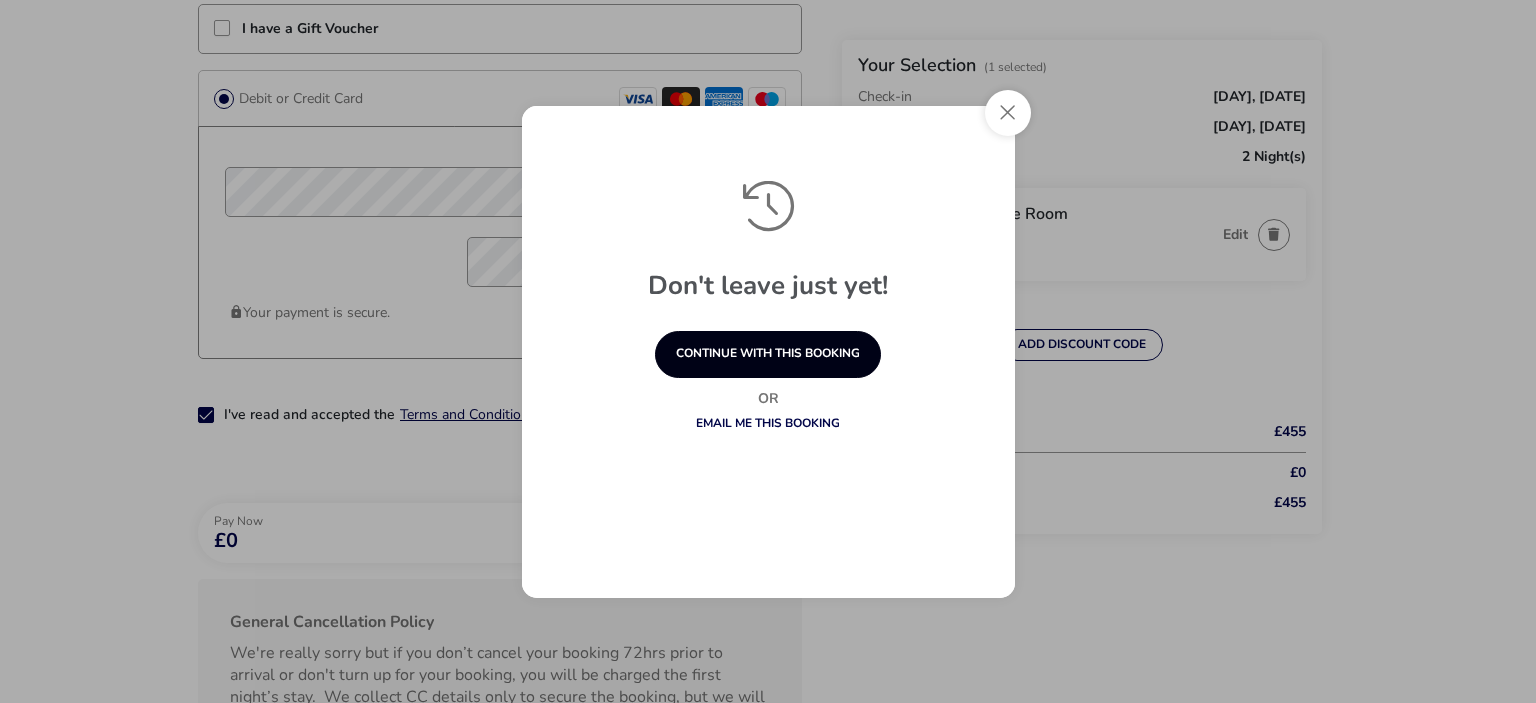 click on "continue with this booking" at bounding box center (768, 354) 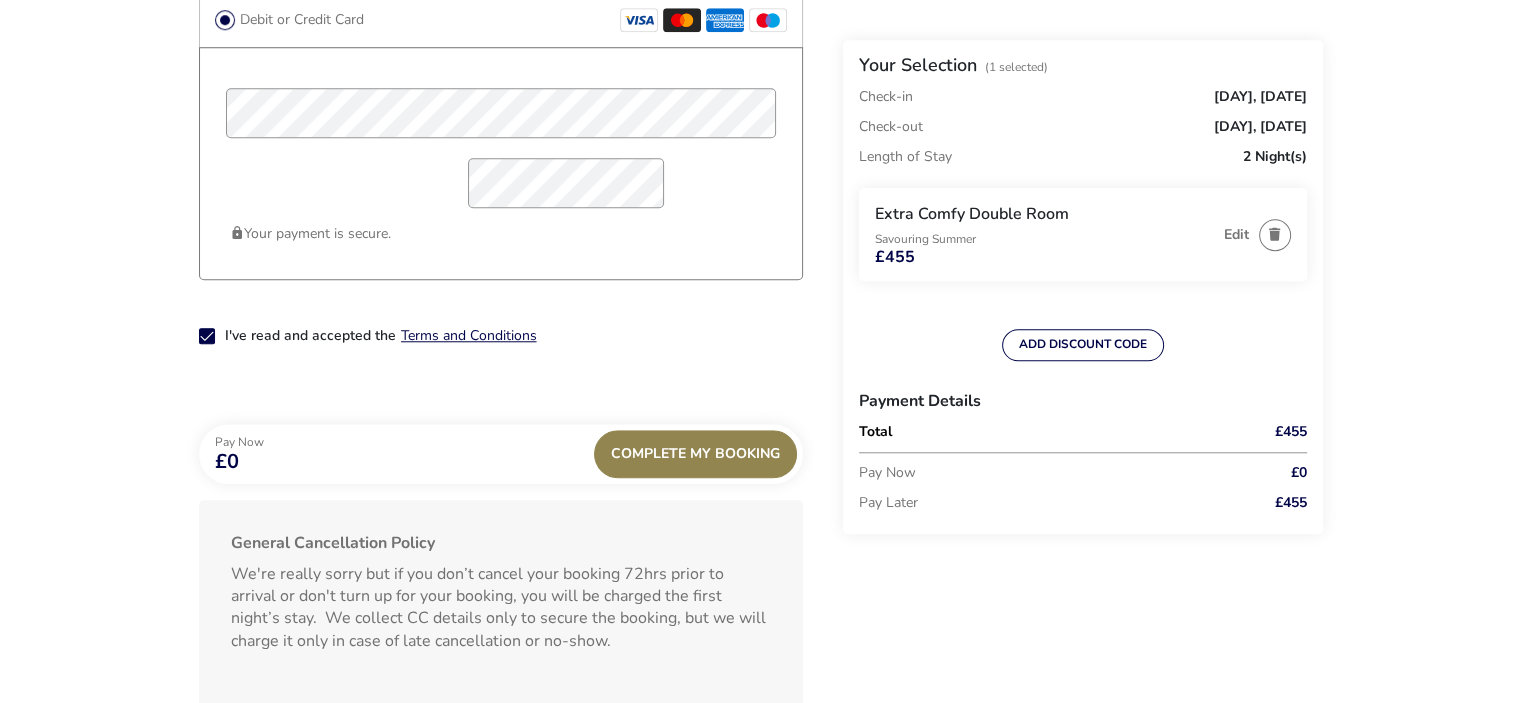 scroll, scrollTop: 1722, scrollLeft: 0, axis: vertical 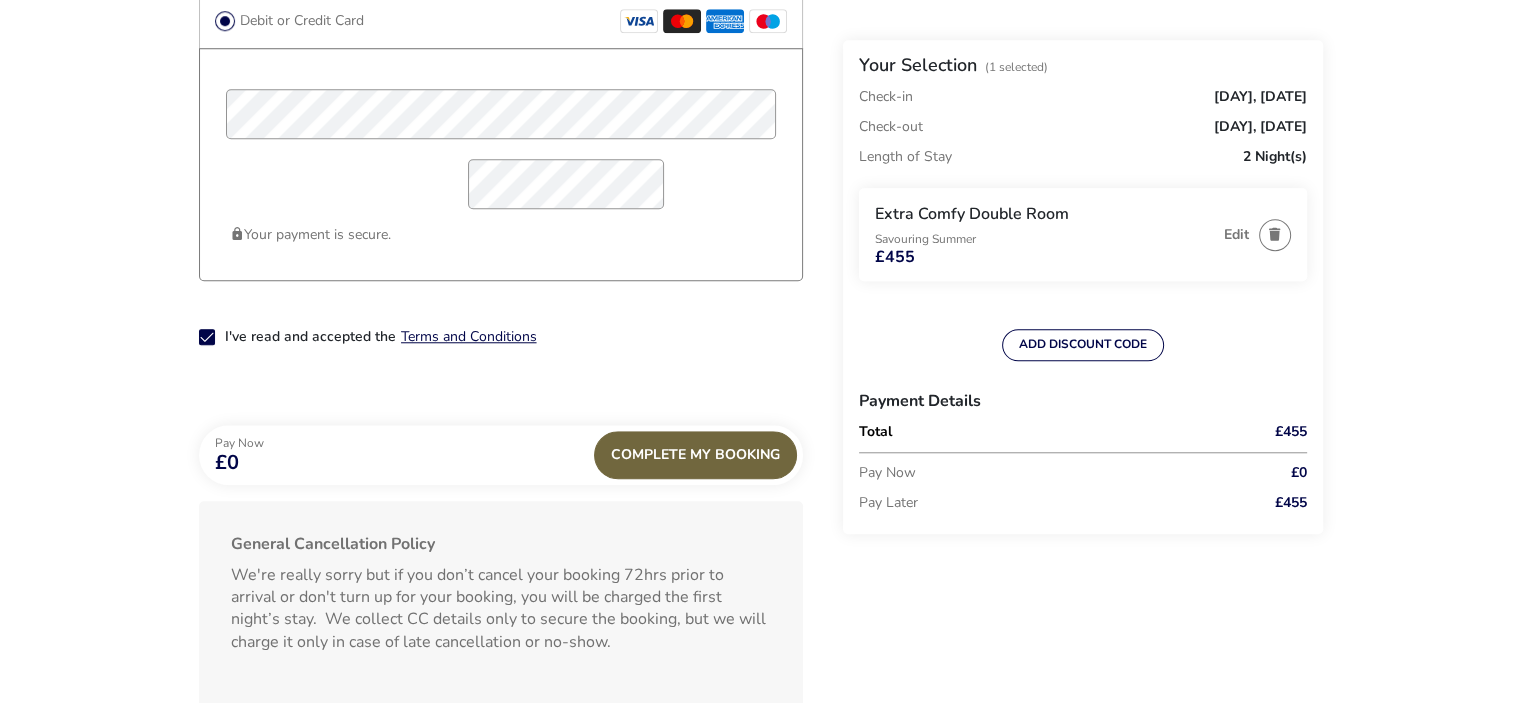 click on "Complete My Booking" at bounding box center (695, 455) 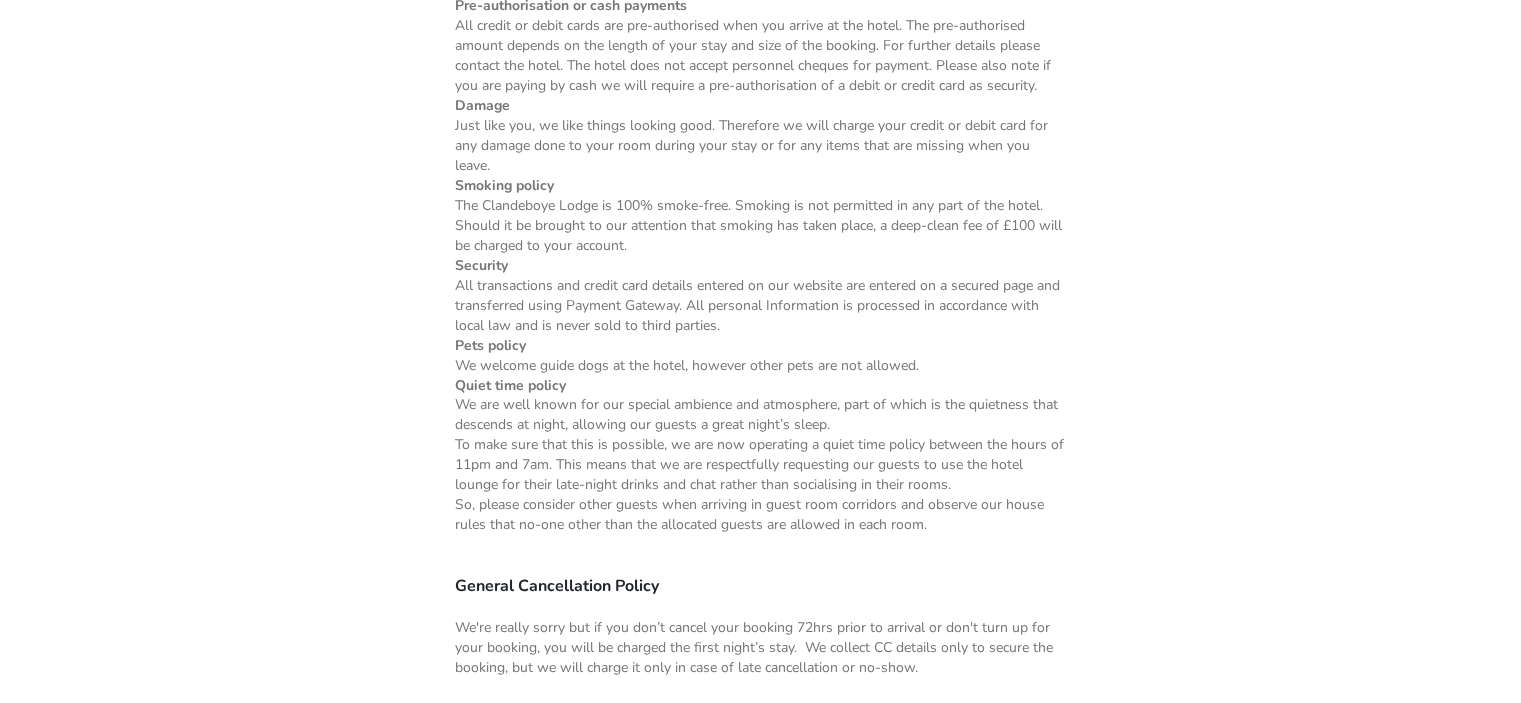 scroll, scrollTop: 0, scrollLeft: 0, axis: both 